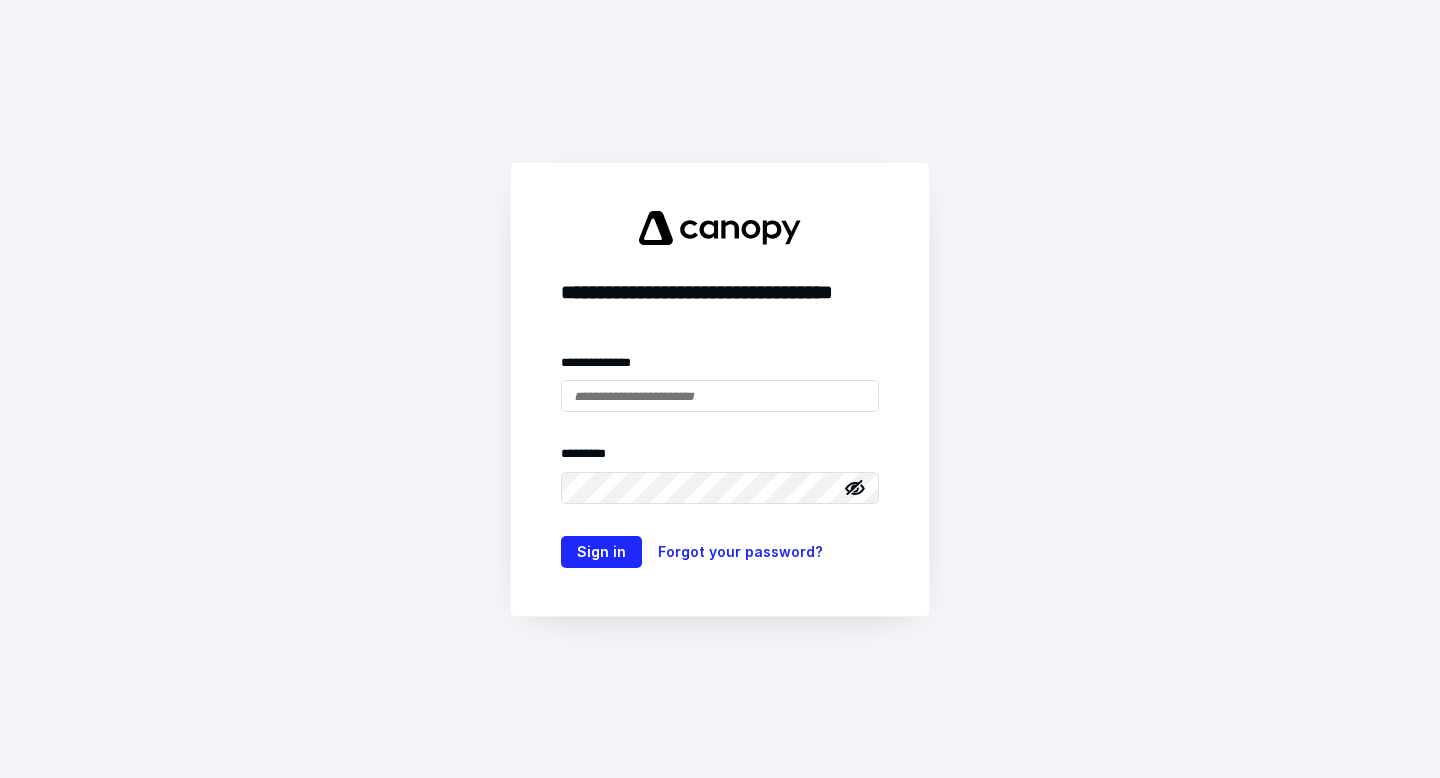 scroll, scrollTop: 0, scrollLeft: 0, axis: both 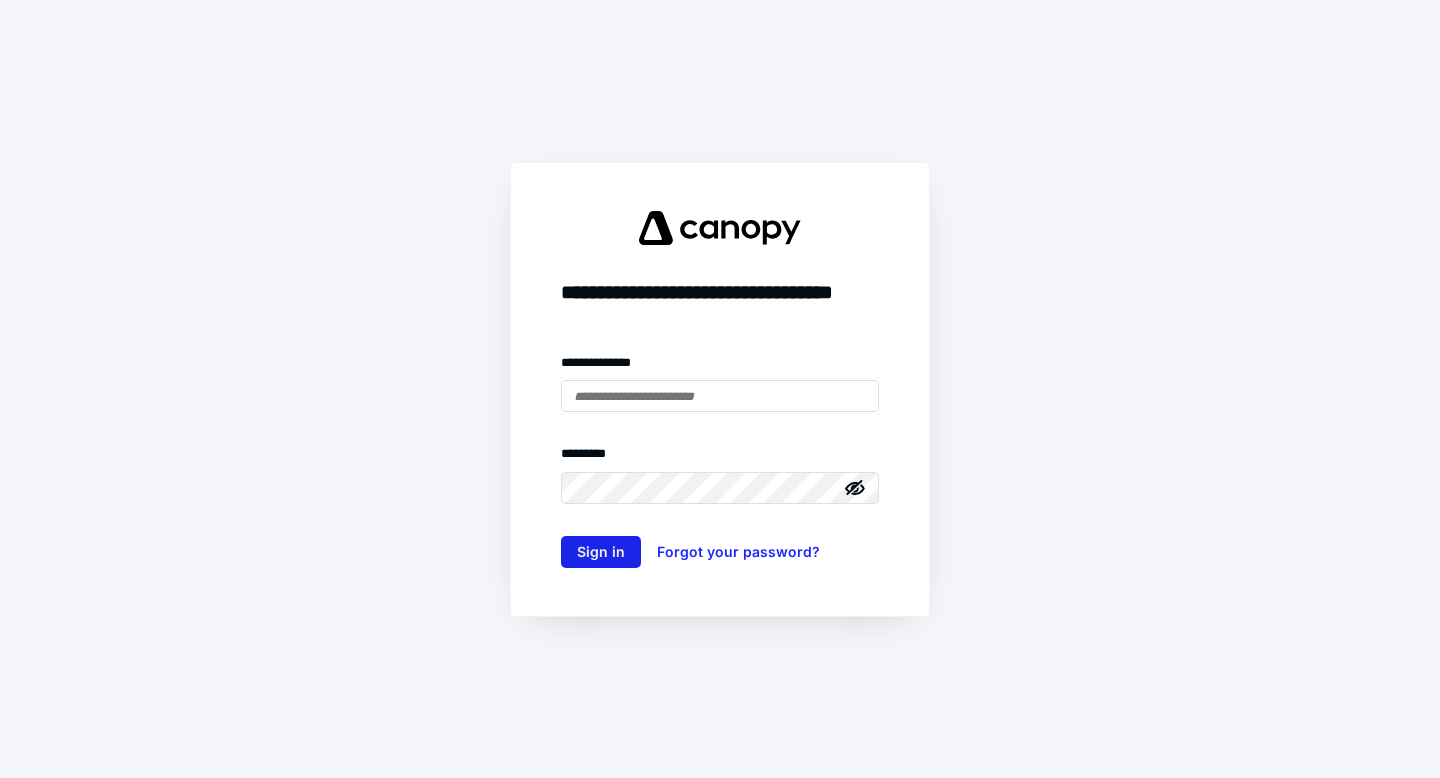 type on "**********" 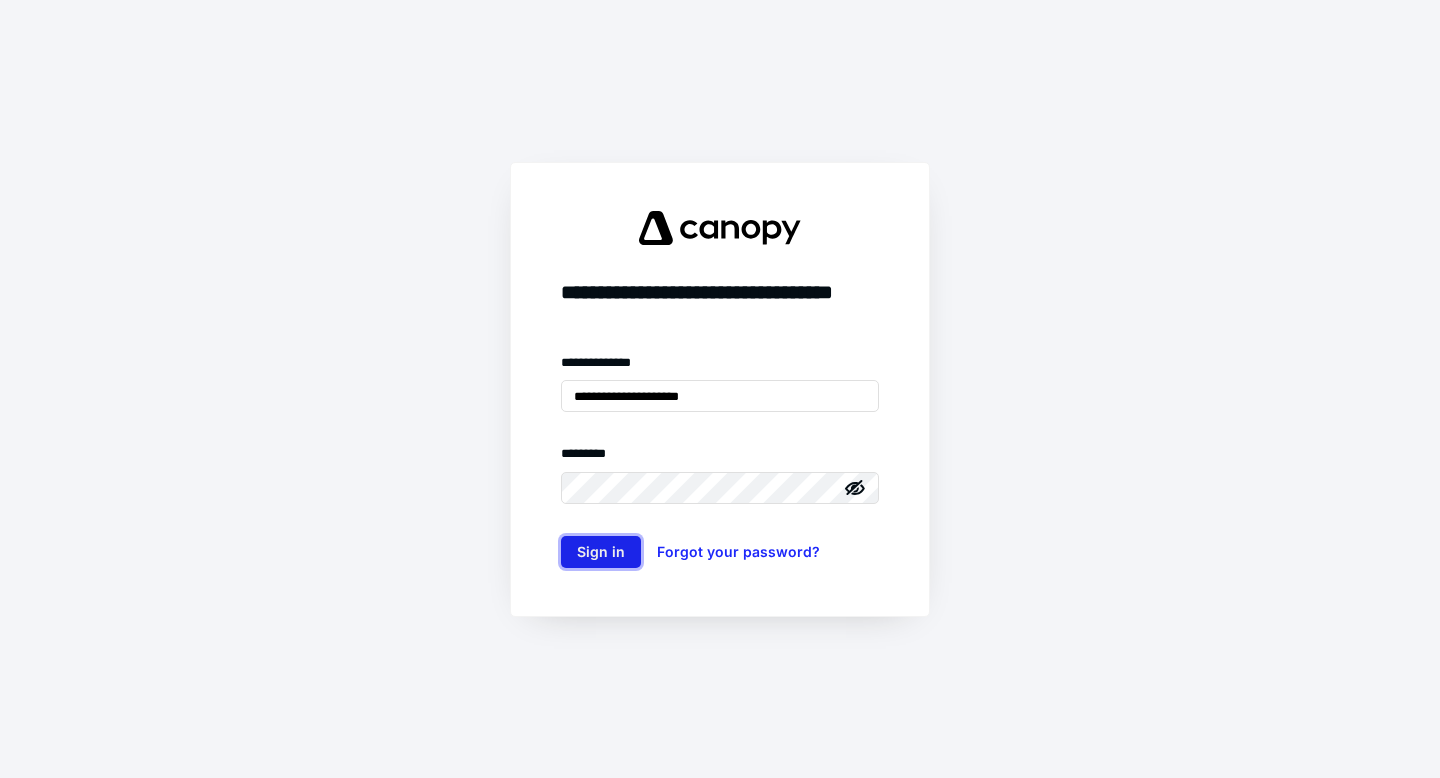 click on "Sign in" at bounding box center [601, 552] 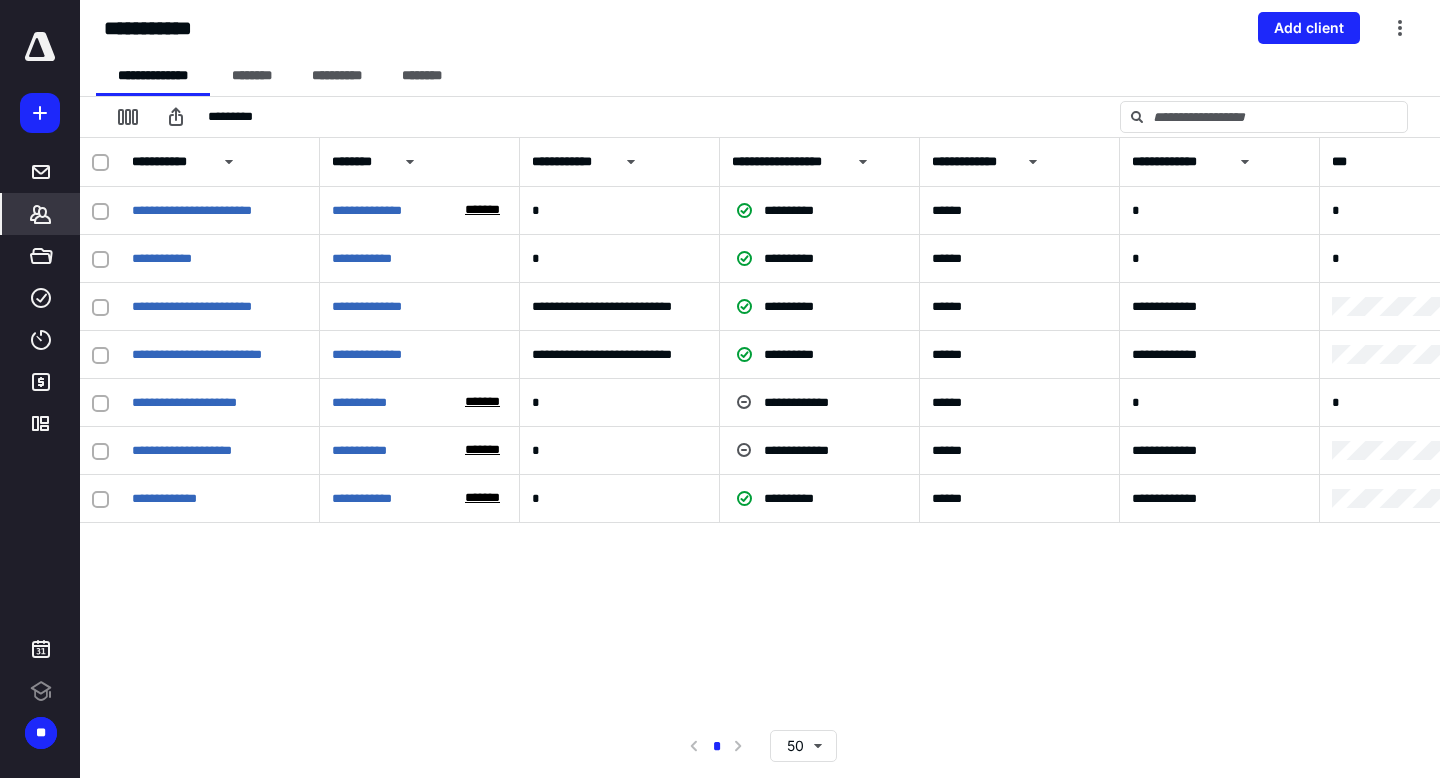 scroll, scrollTop: 0, scrollLeft: 0, axis: both 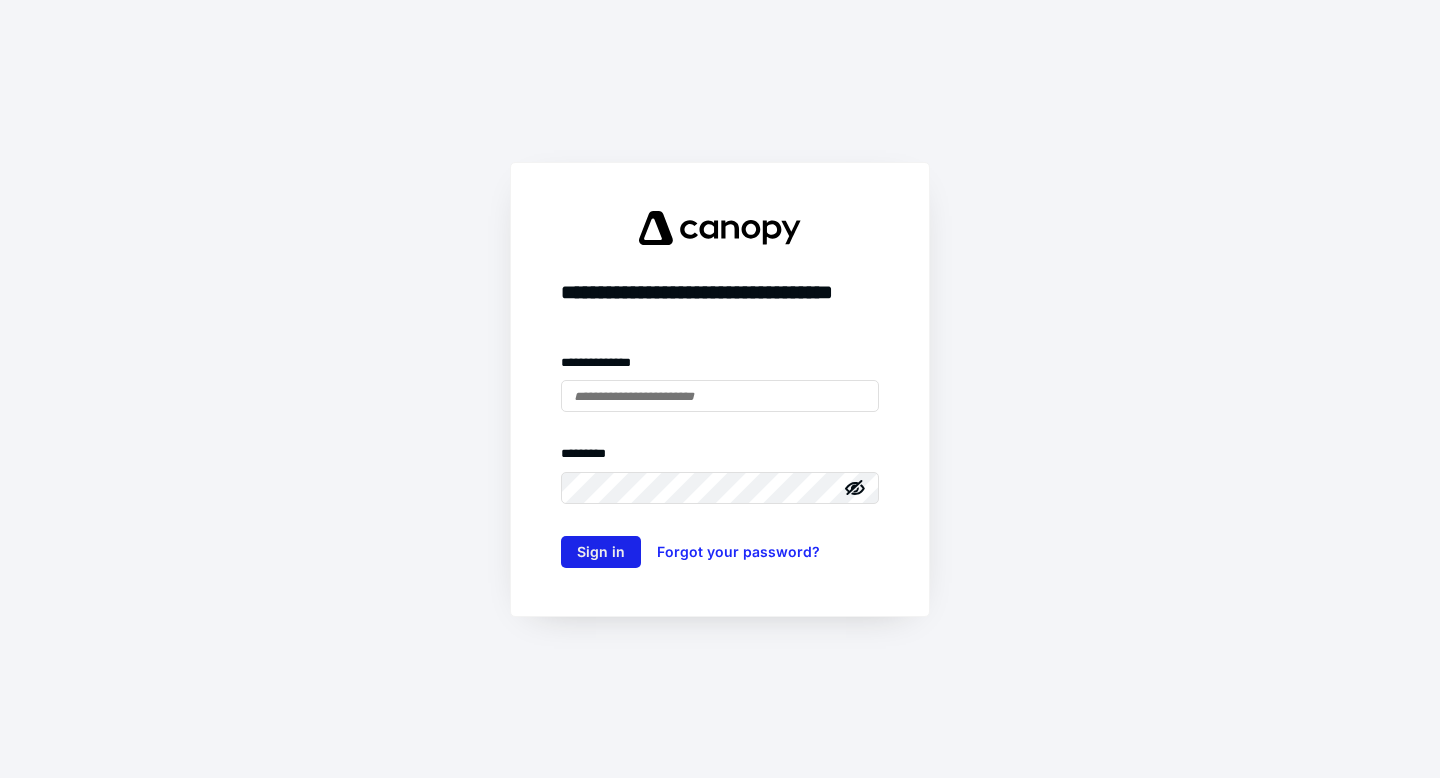 type on "**********" 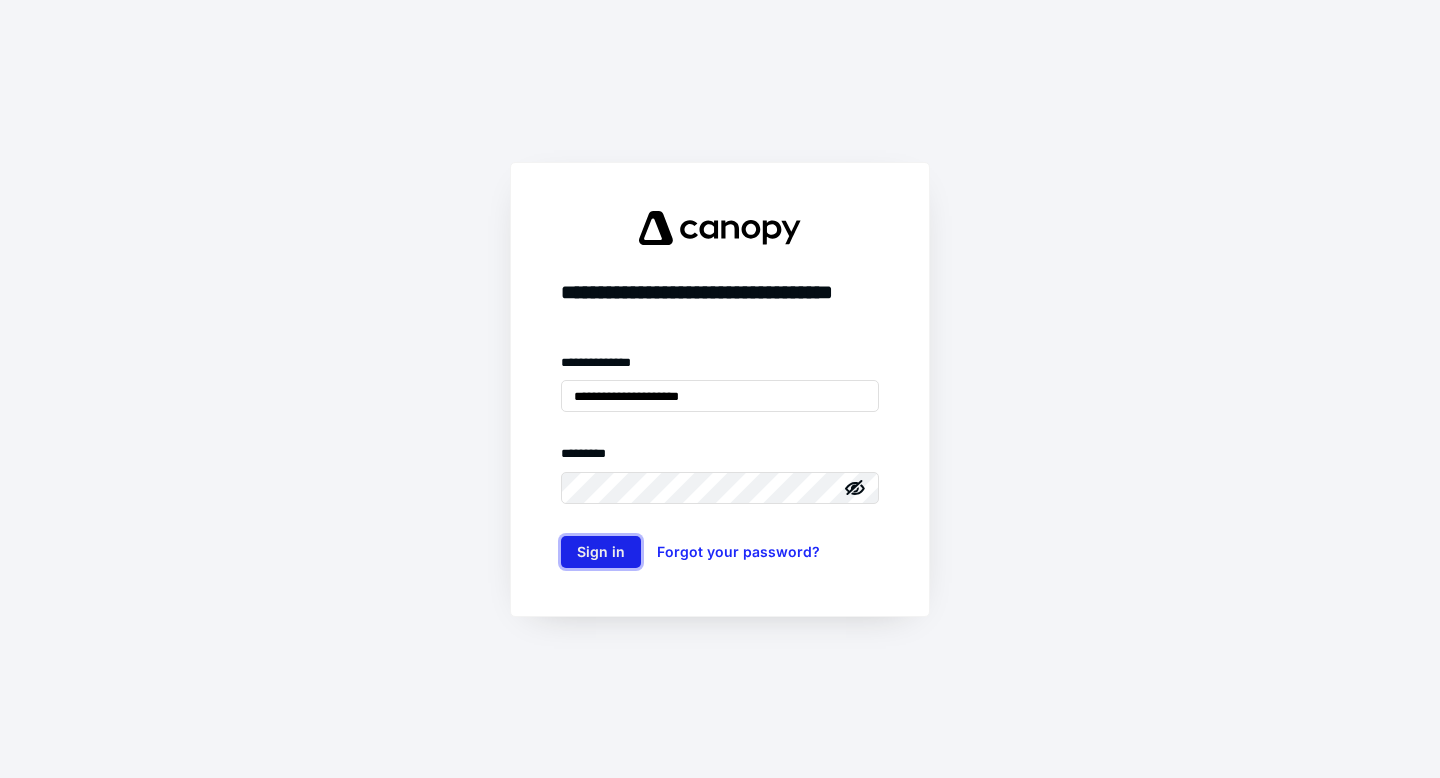 click on "Sign in" at bounding box center (601, 552) 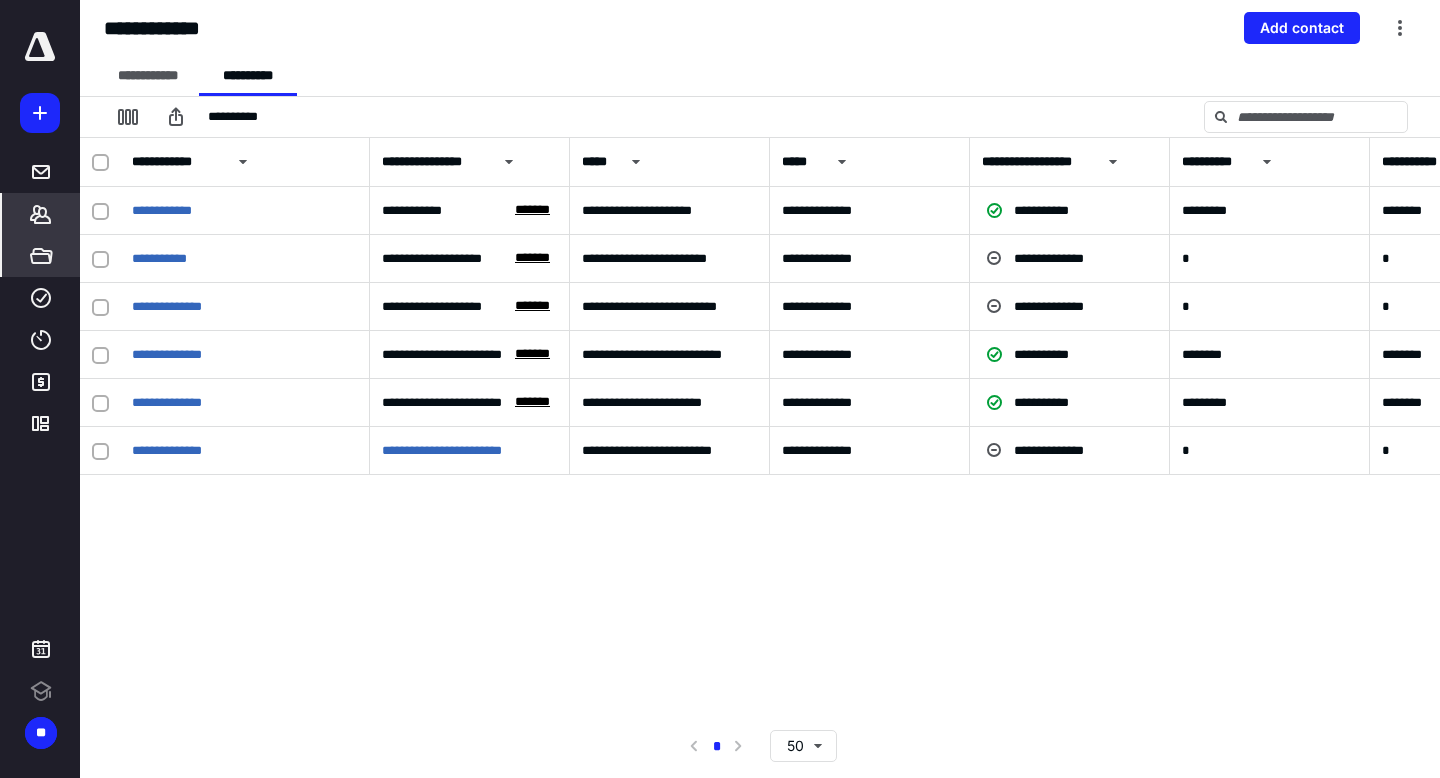 scroll, scrollTop: 0, scrollLeft: 0, axis: both 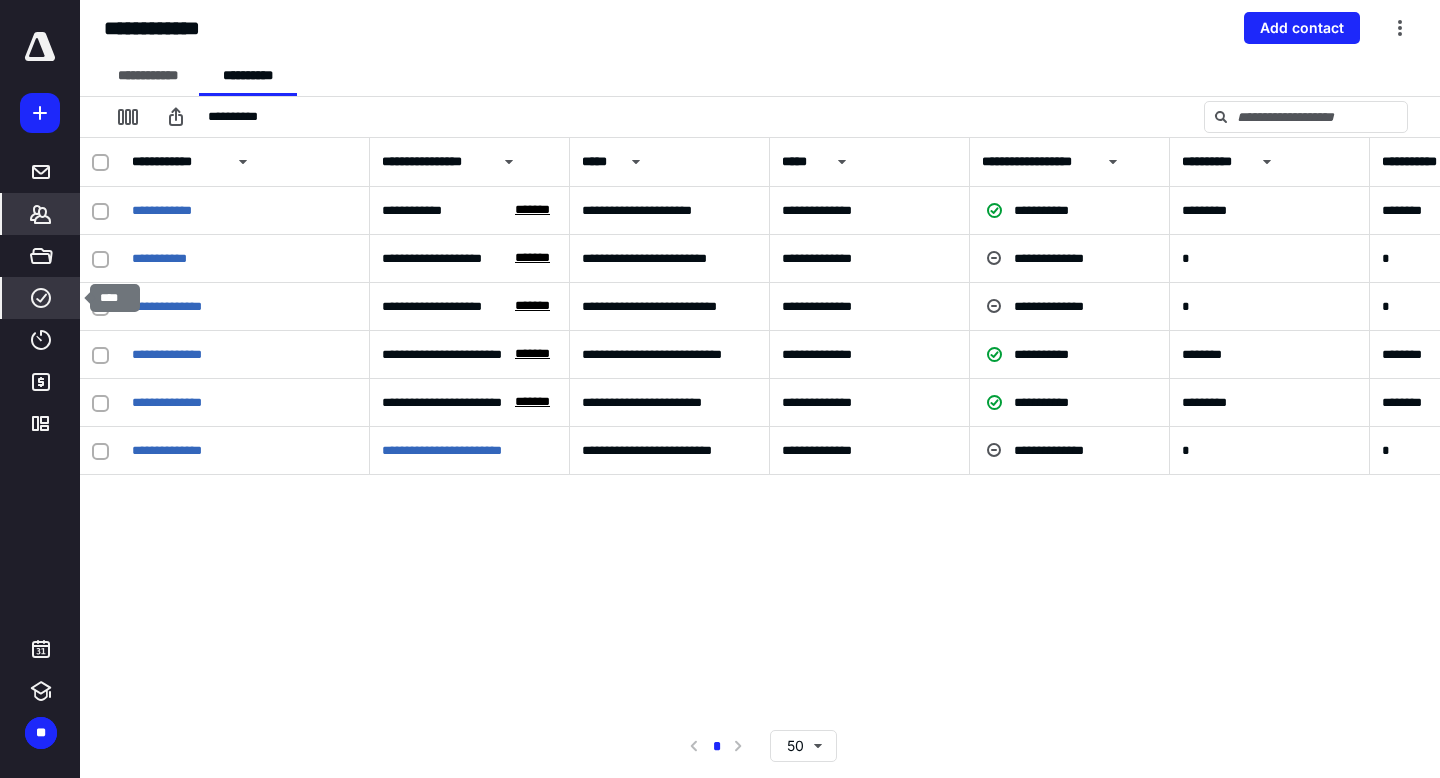 click on "****" at bounding box center (41, 298) 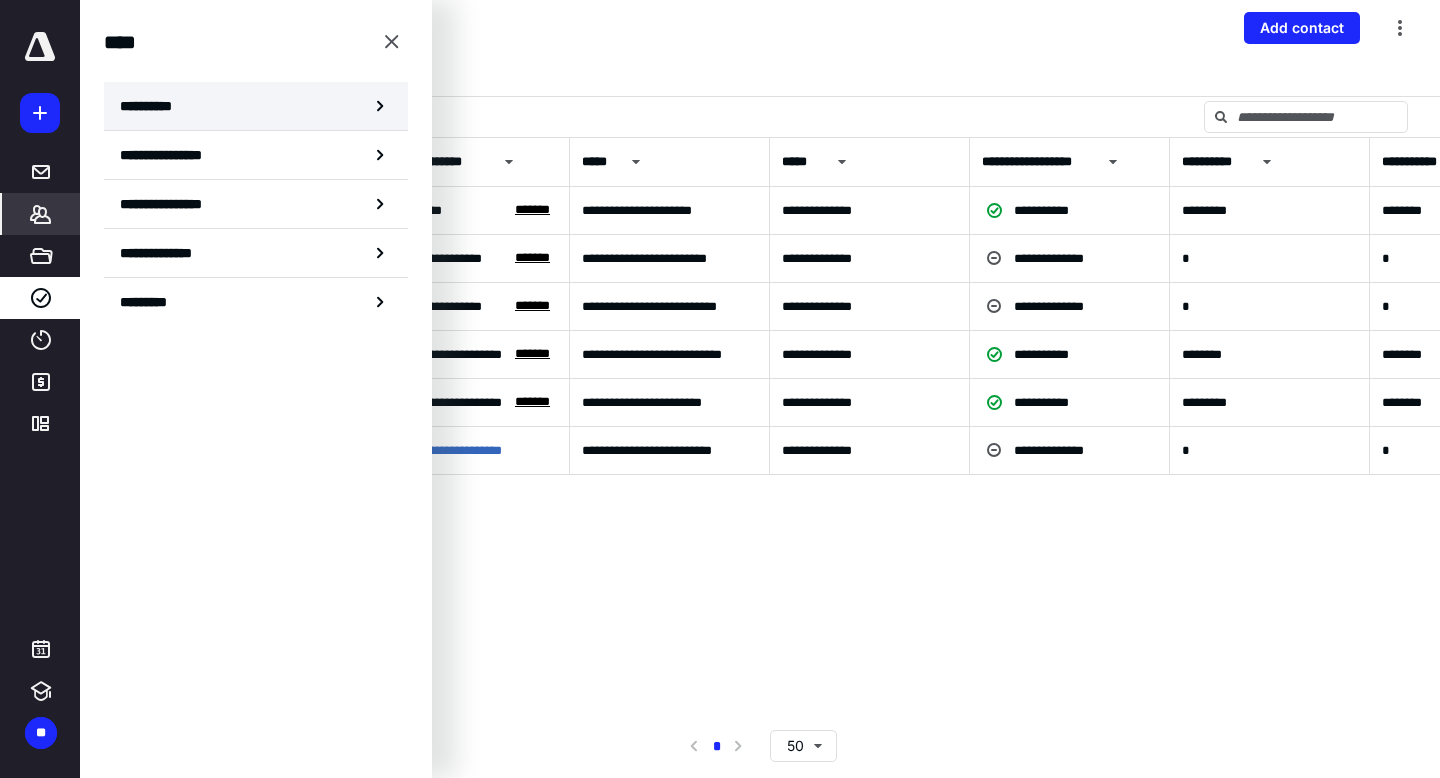 click on "**********" at bounding box center (256, 106) 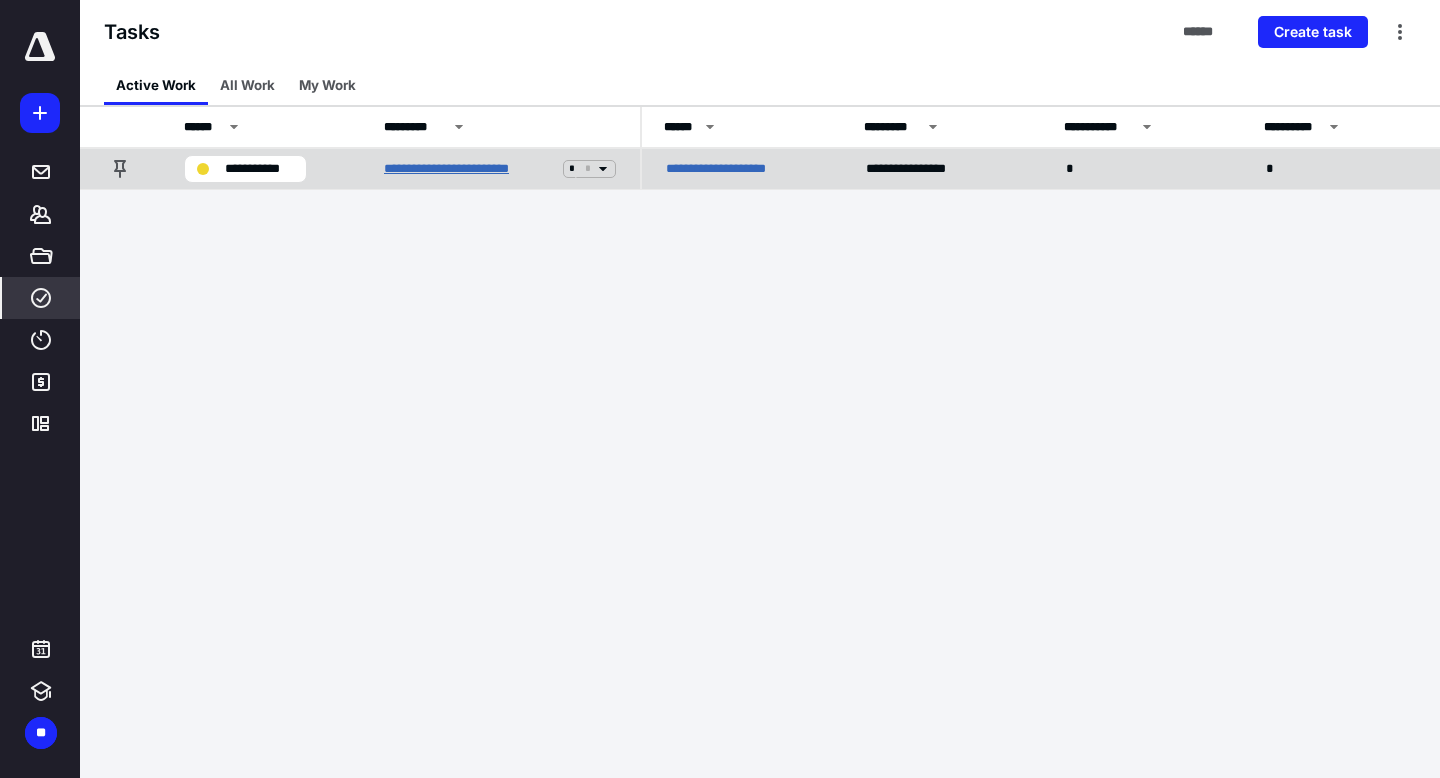 click on "**********" at bounding box center [469, 169] 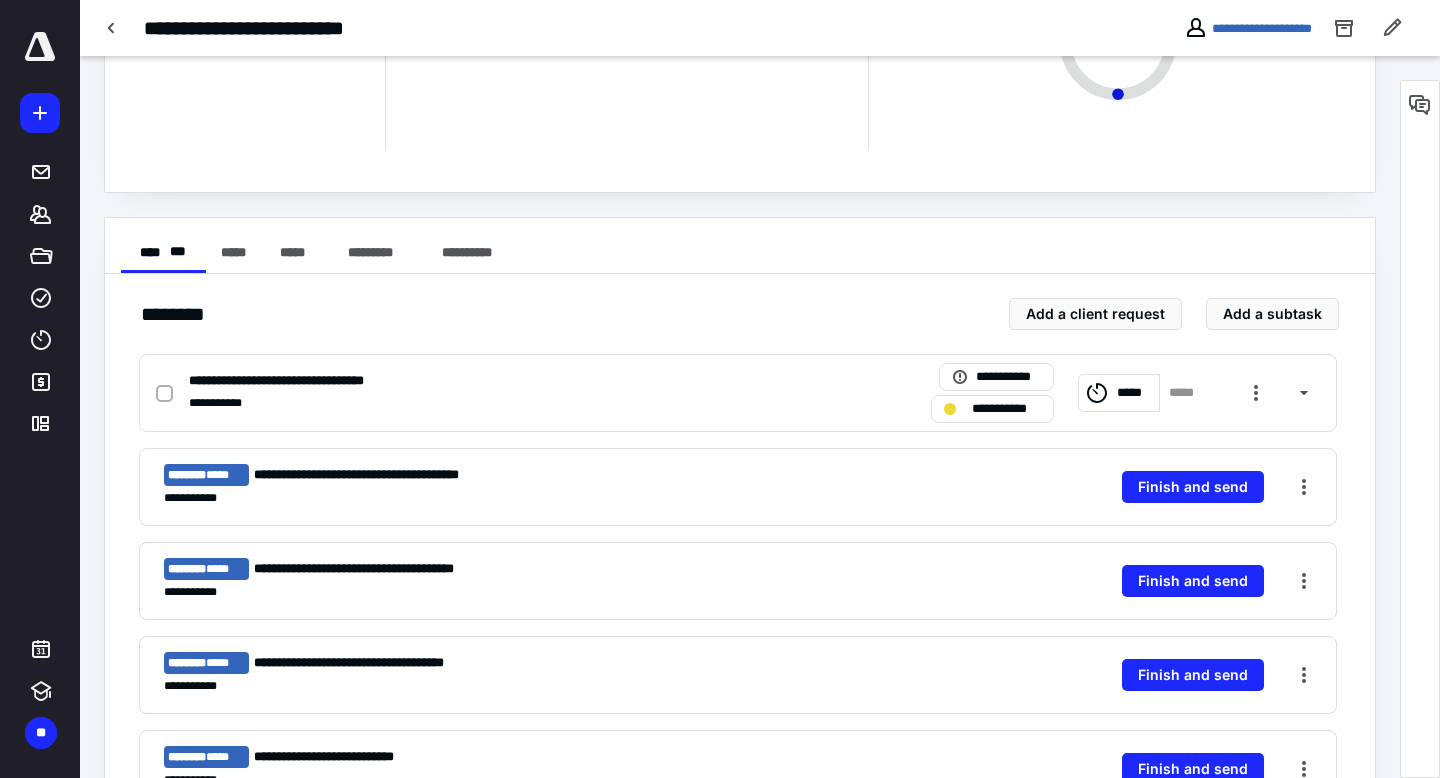 scroll, scrollTop: 240, scrollLeft: 0, axis: vertical 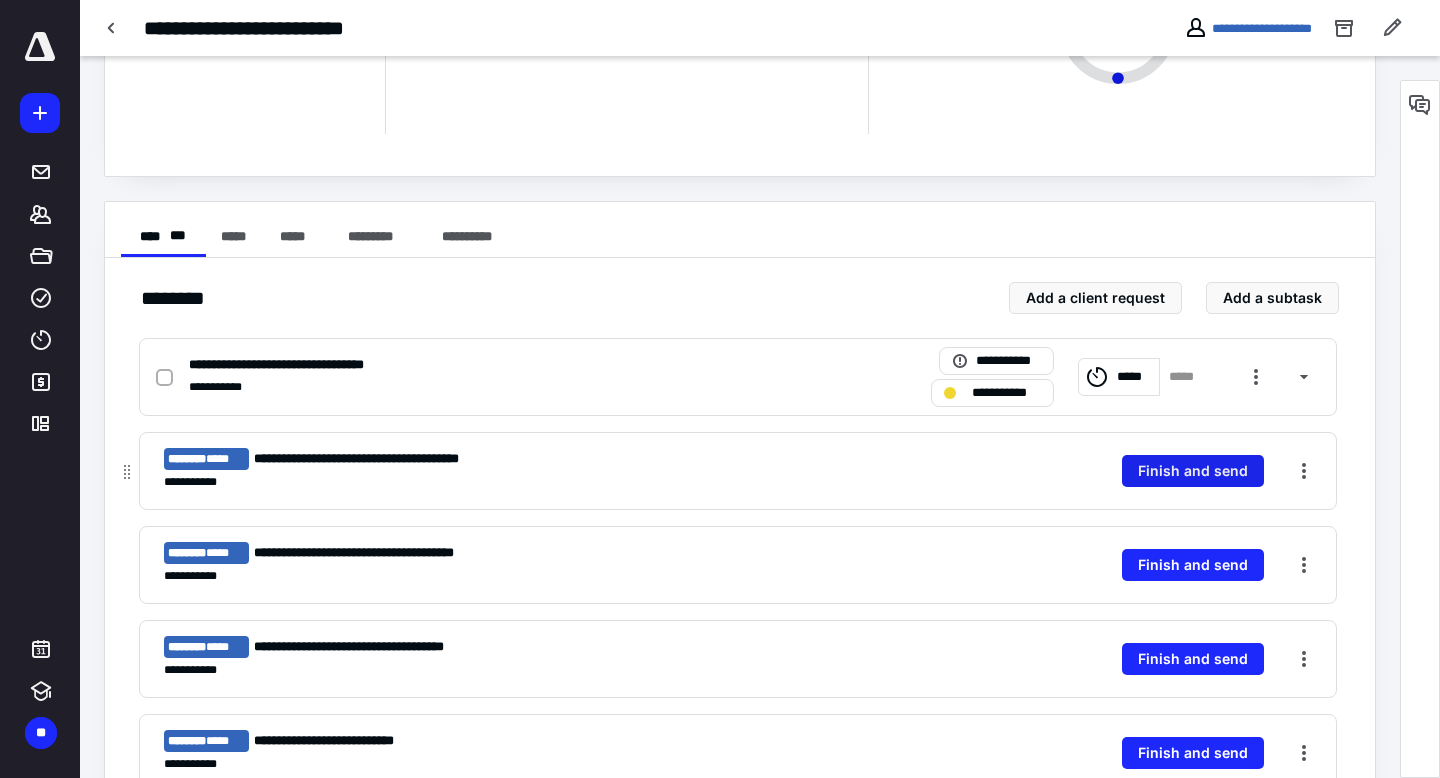 click on "Finish and send" at bounding box center [1193, 471] 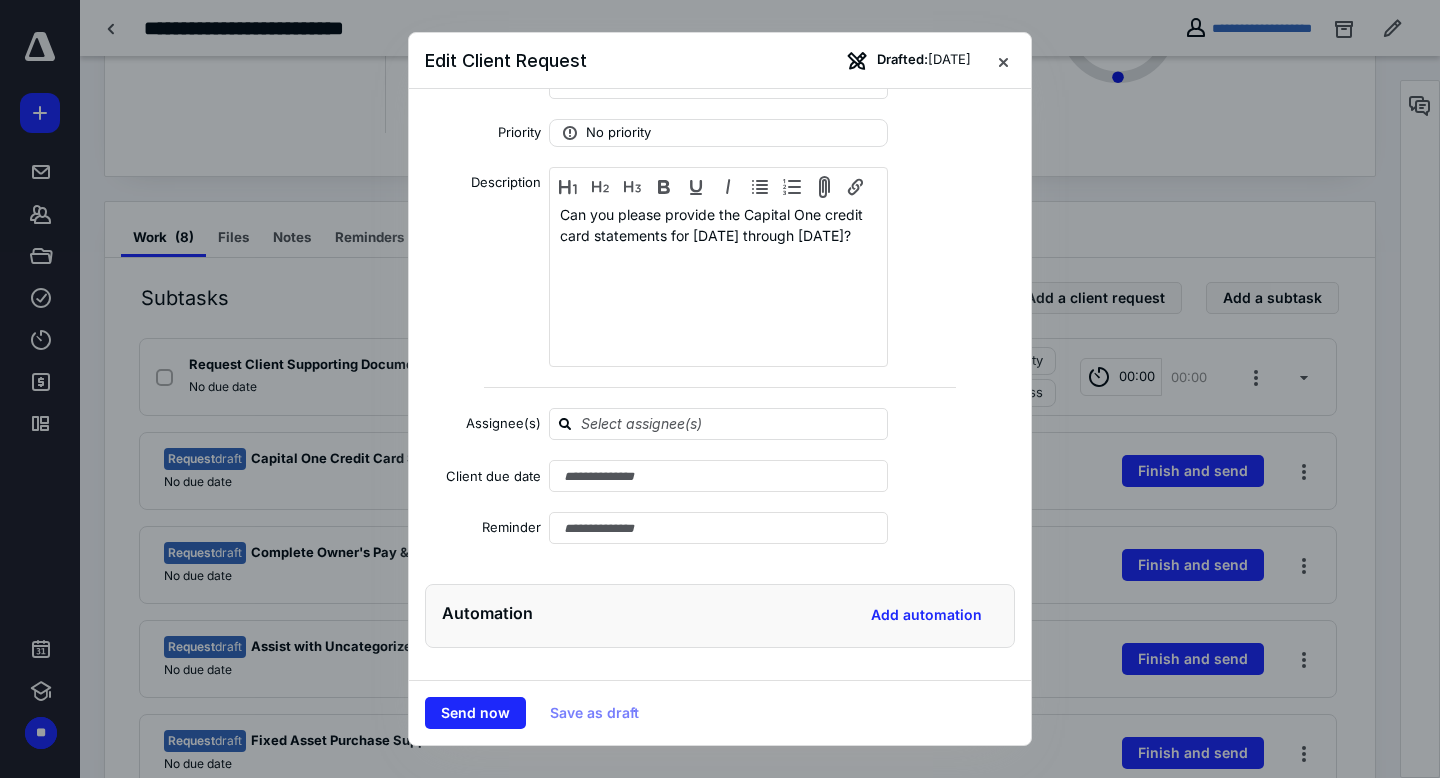 scroll, scrollTop: 0, scrollLeft: 0, axis: both 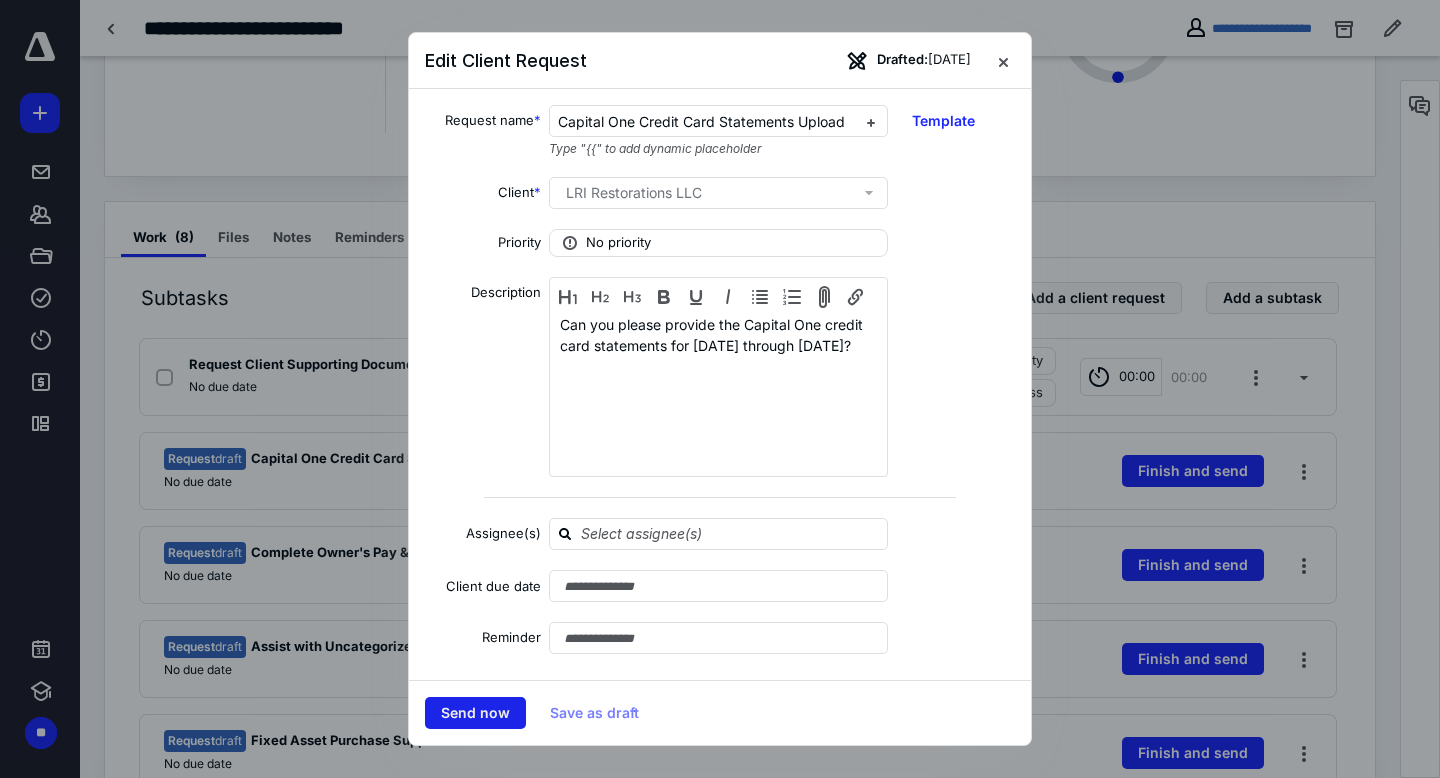 click on "Send now" at bounding box center [475, 713] 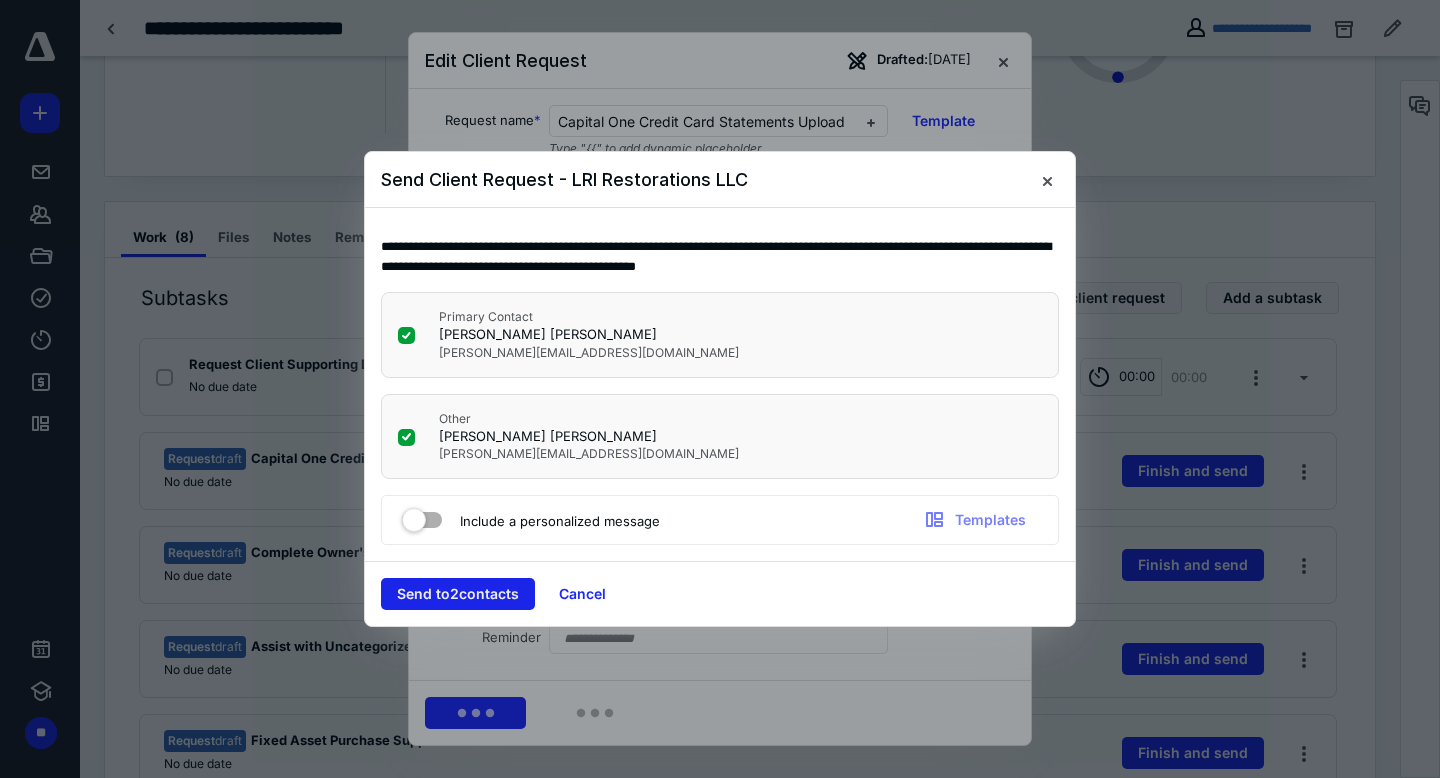 click on "Send to  2  contact s" at bounding box center (458, 594) 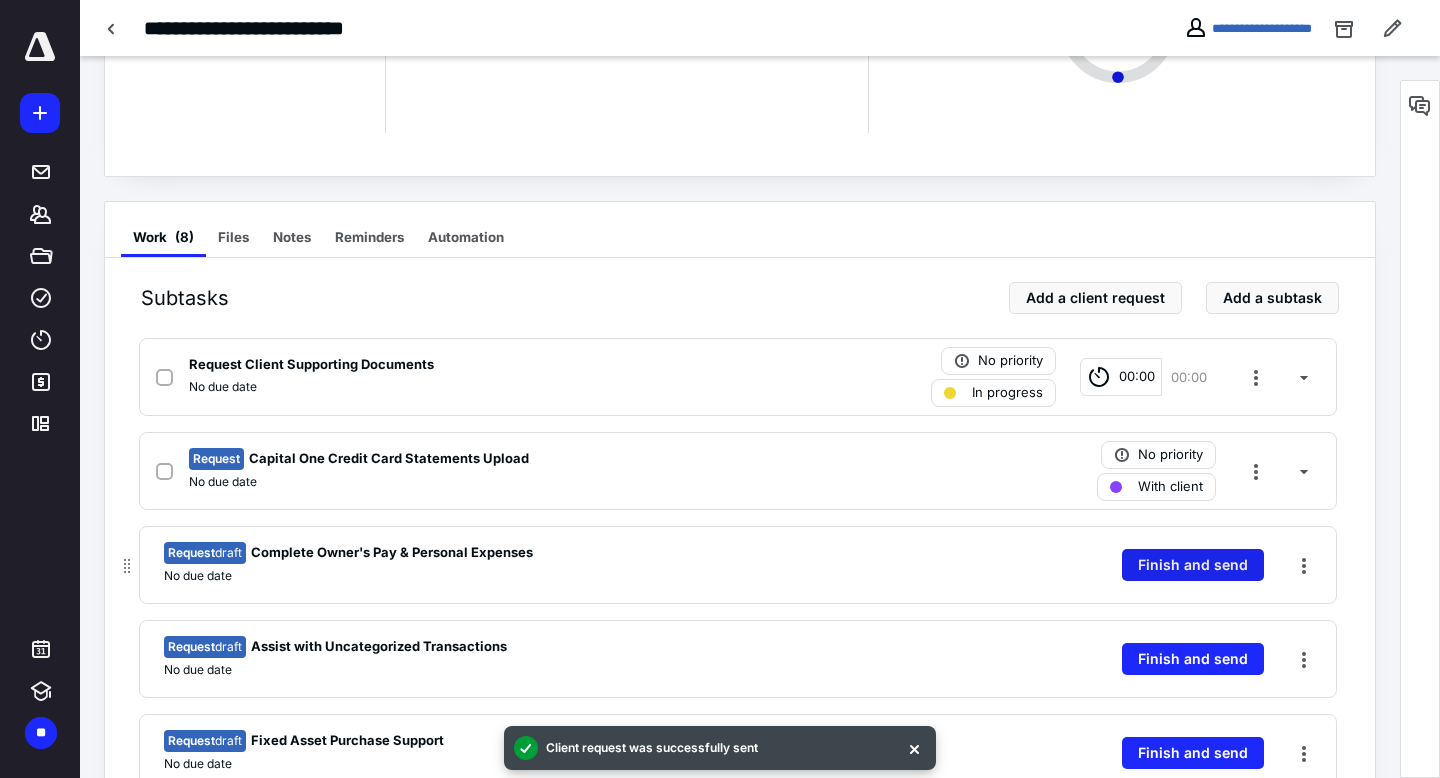 click on "Finish and send" at bounding box center [1193, 565] 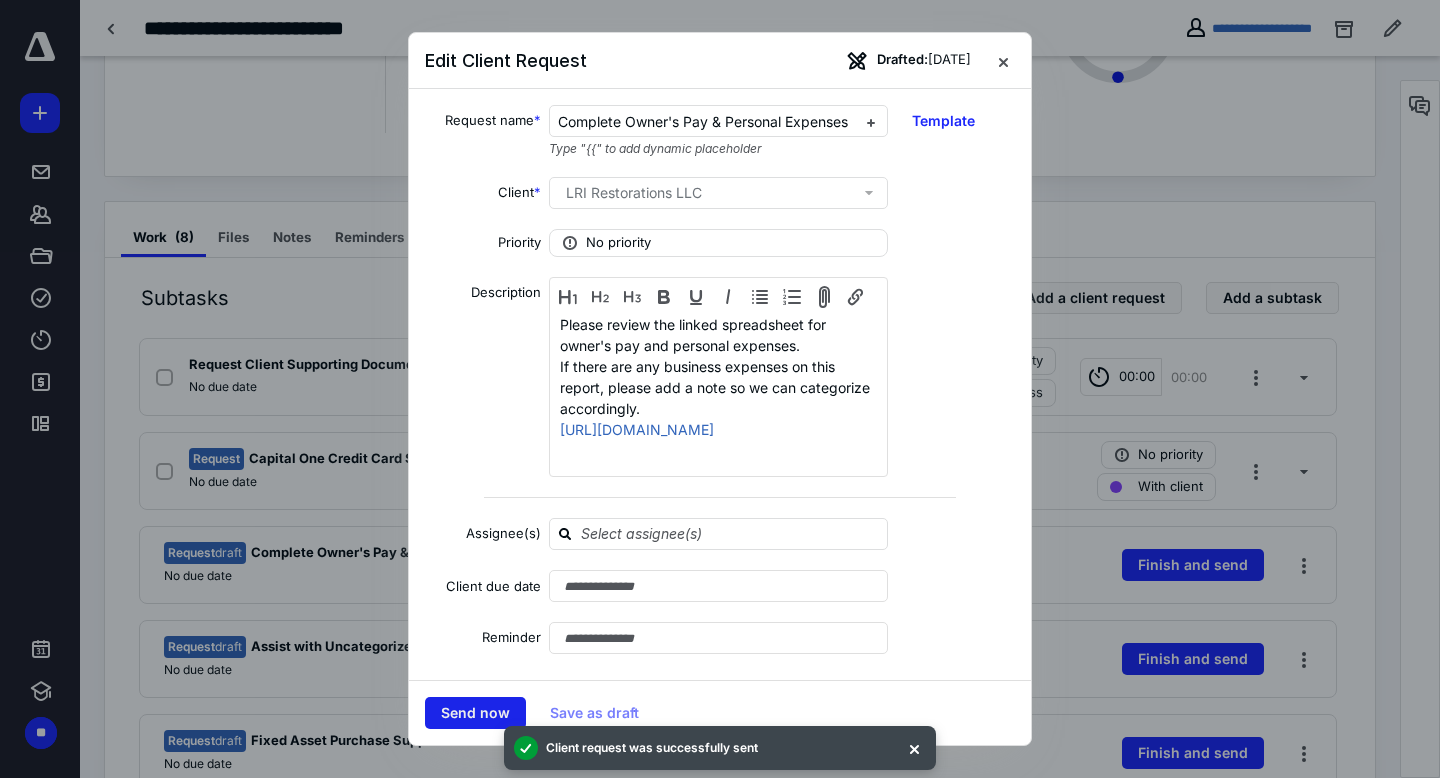 click on "Send now" at bounding box center (475, 713) 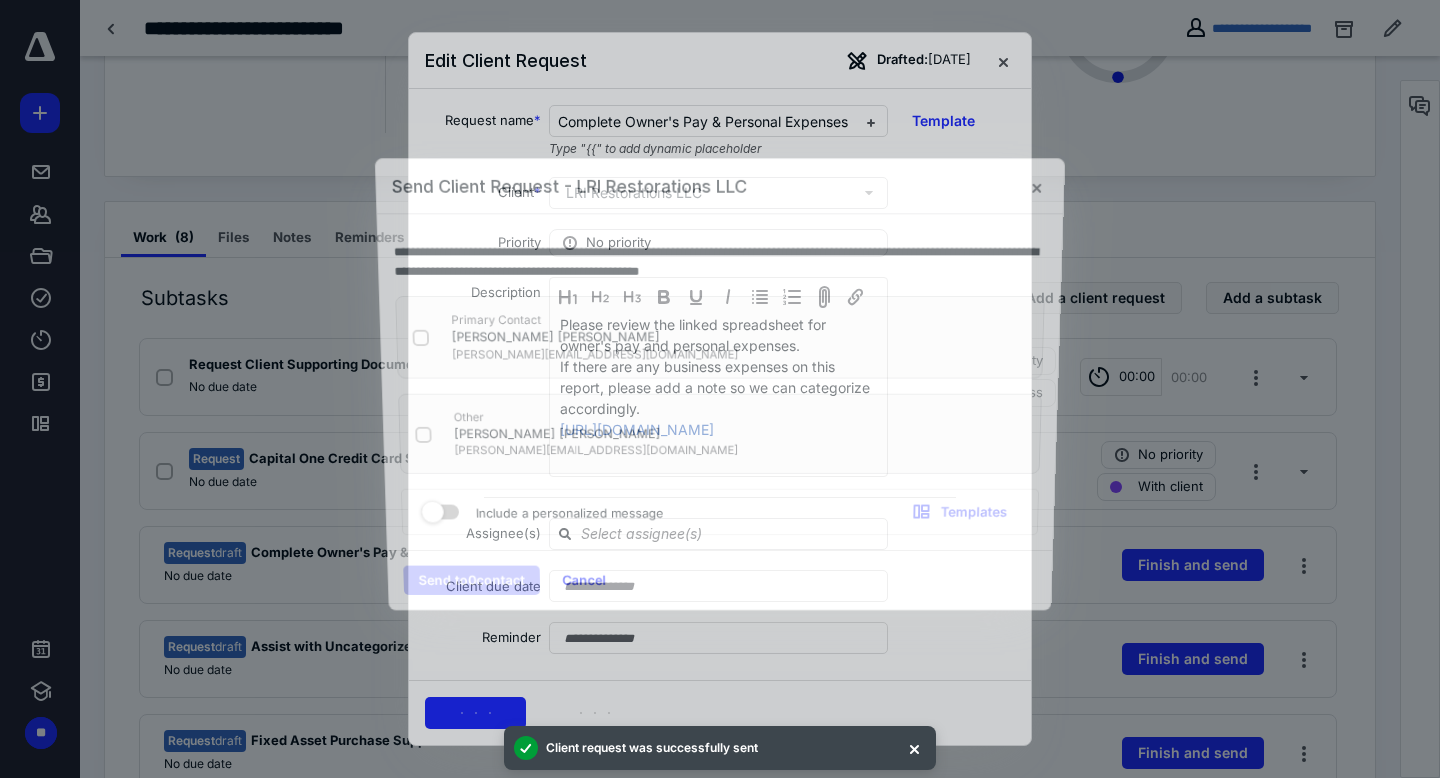 checkbox on "true" 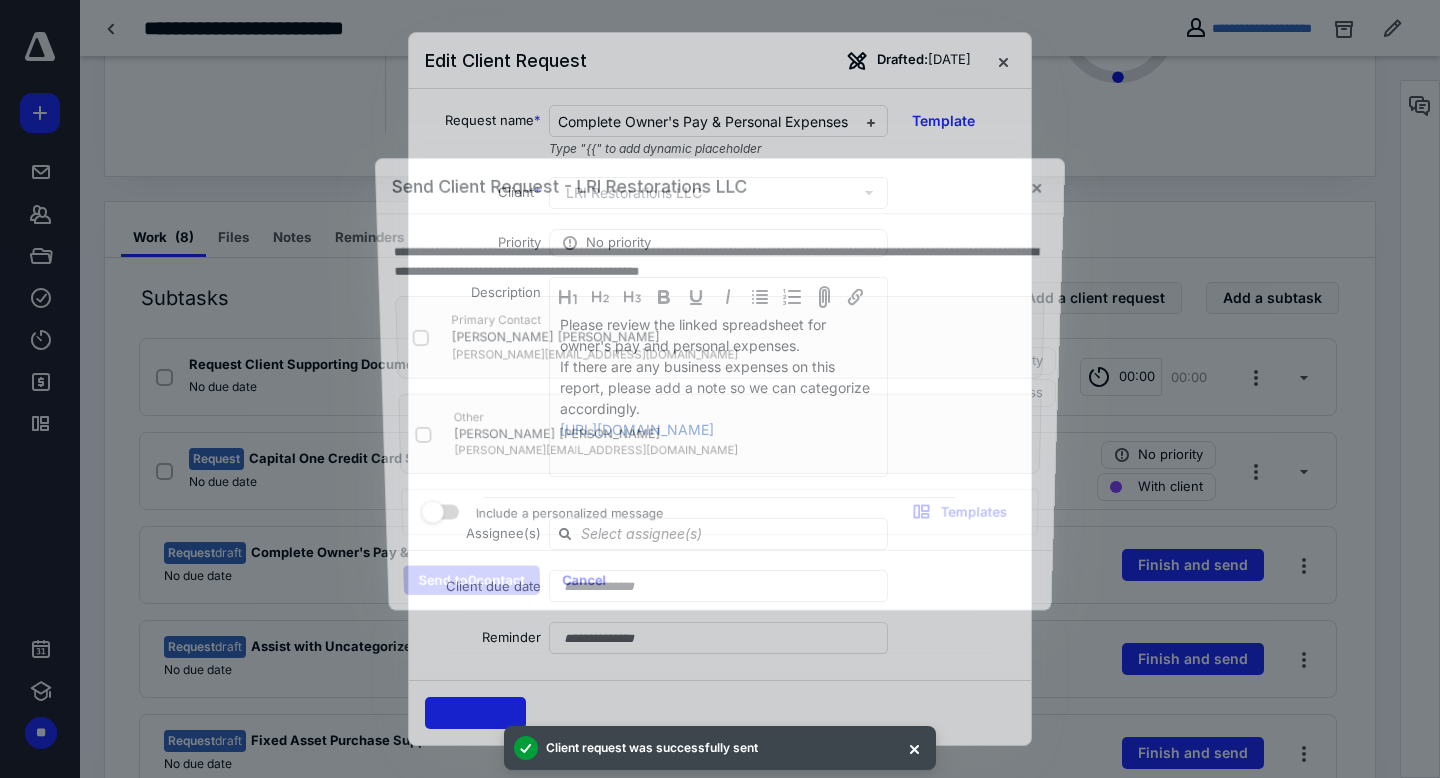 checkbox on "true" 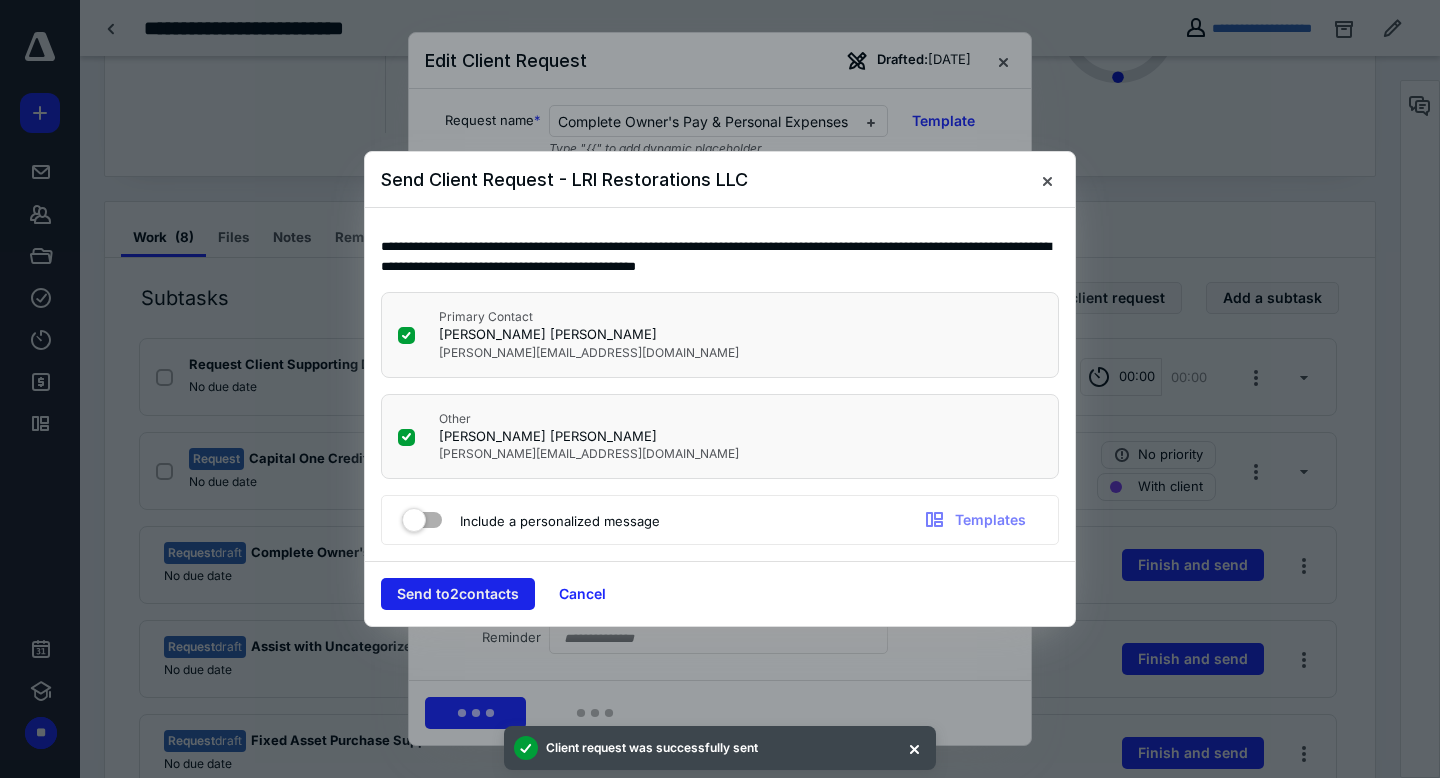 click on "Send to  2  contact s" at bounding box center [458, 594] 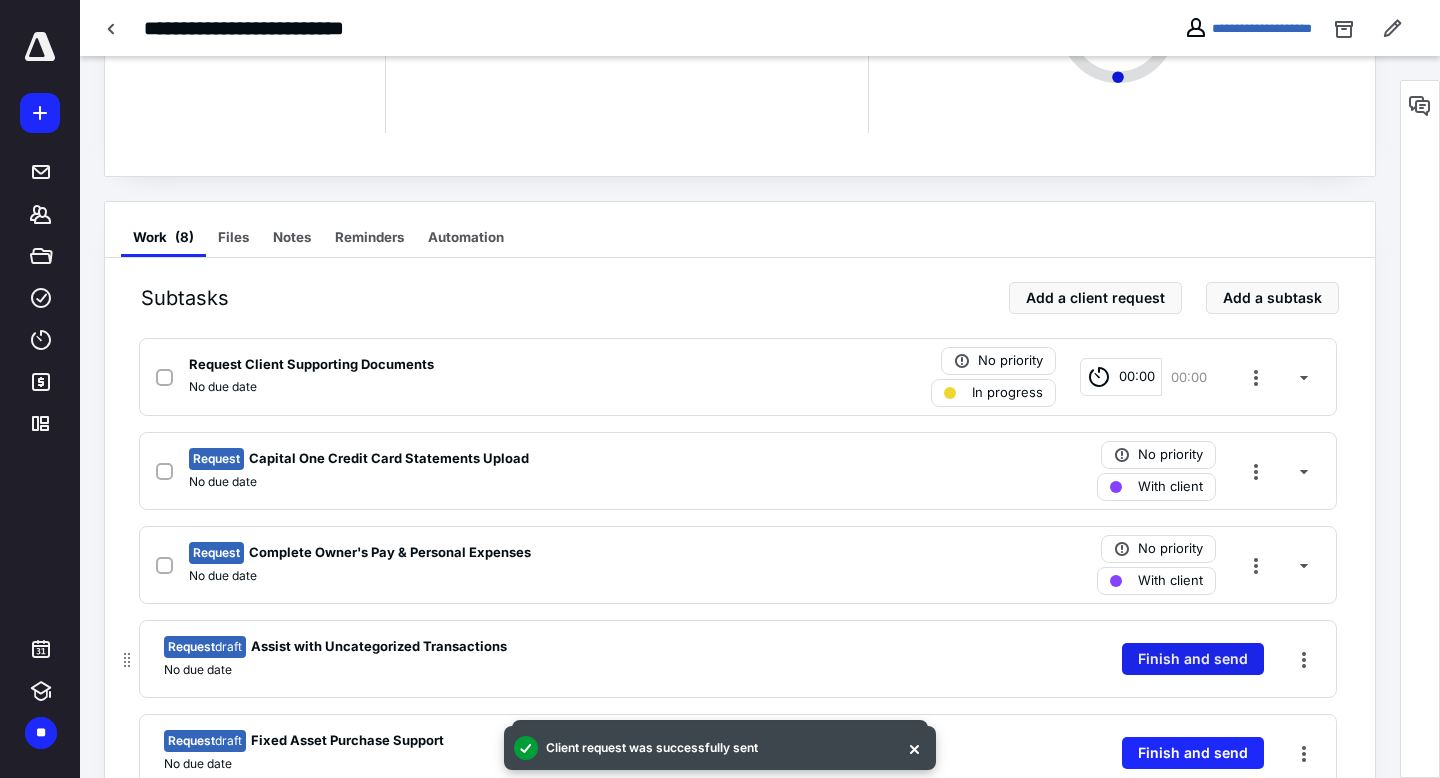 click on "Finish and send" at bounding box center [1193, 659] 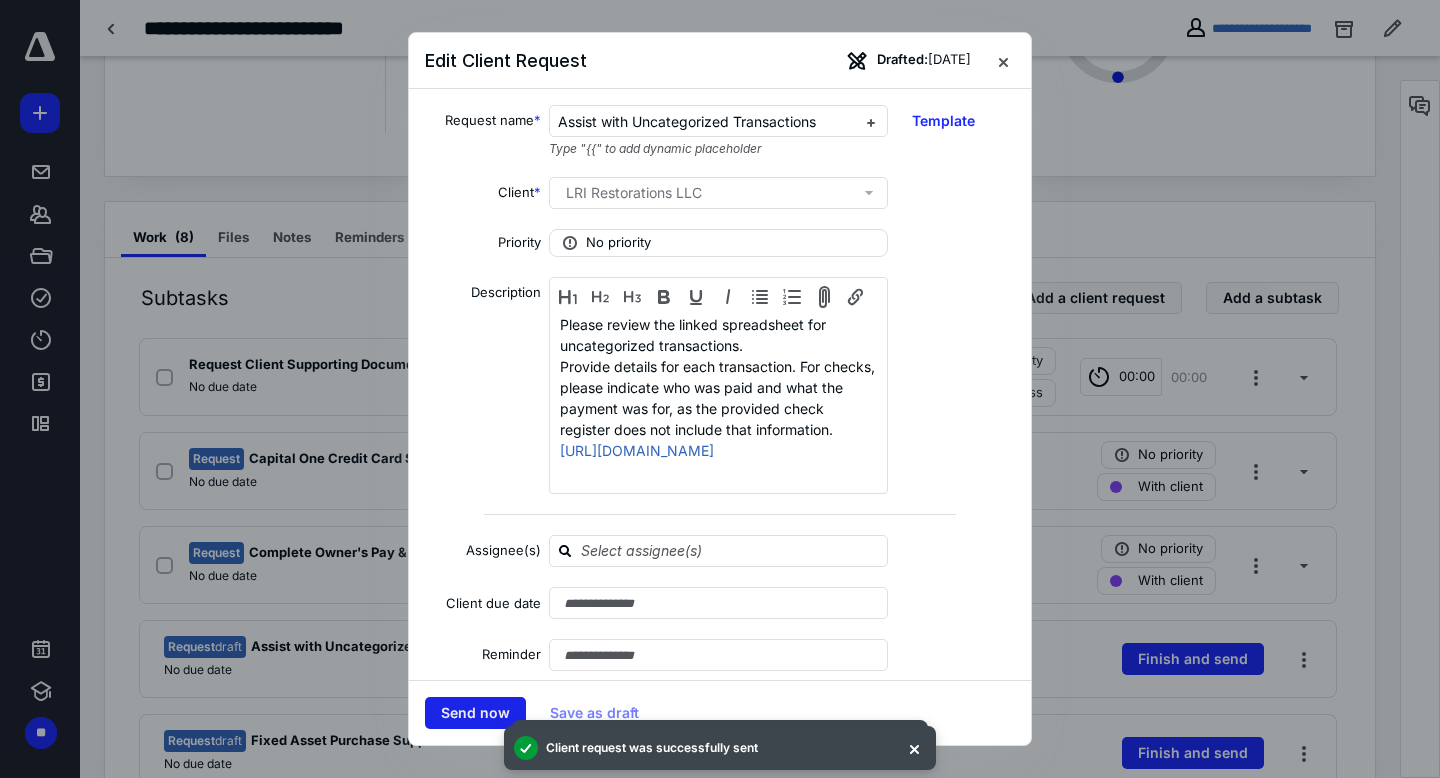 click on "Send now" at bounding box center (475, 713) 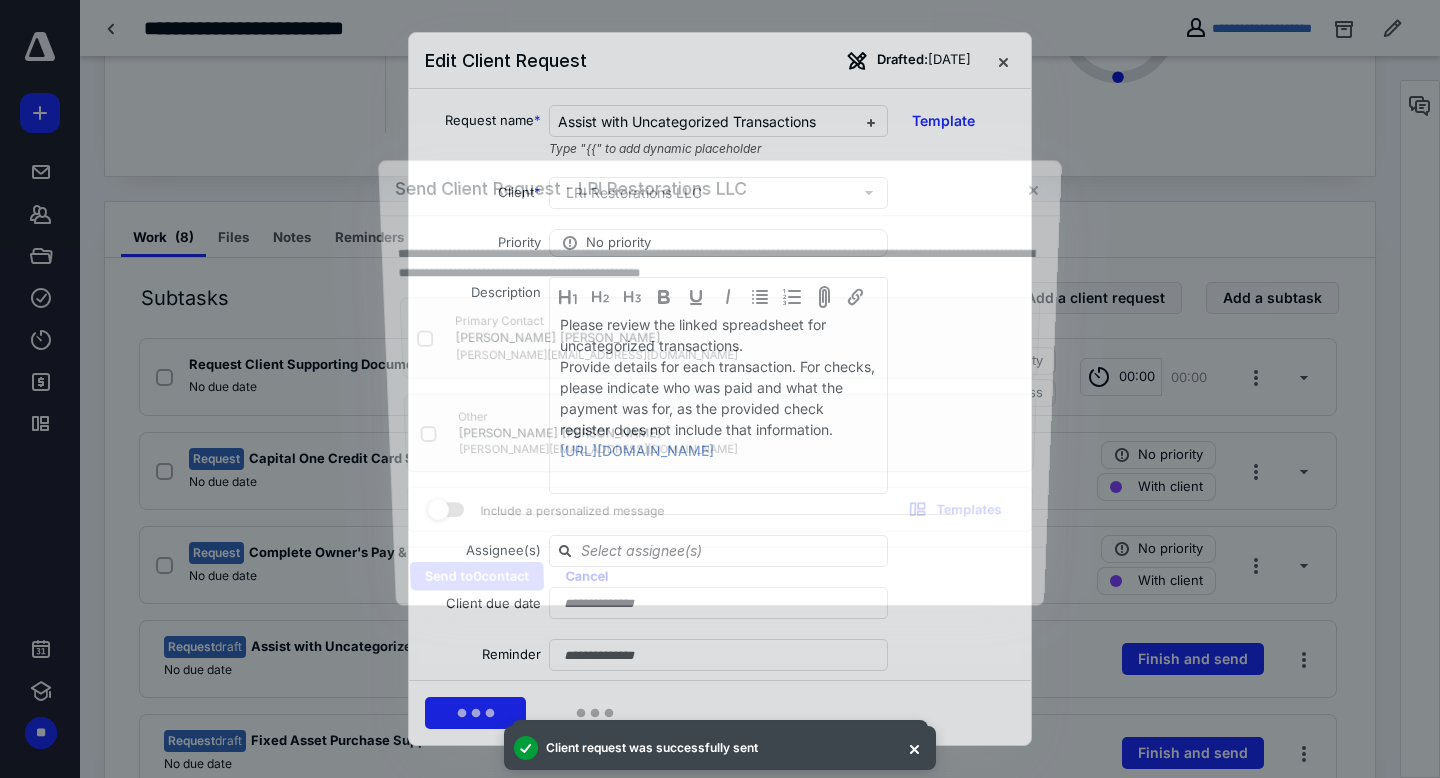 checkbox on "true" 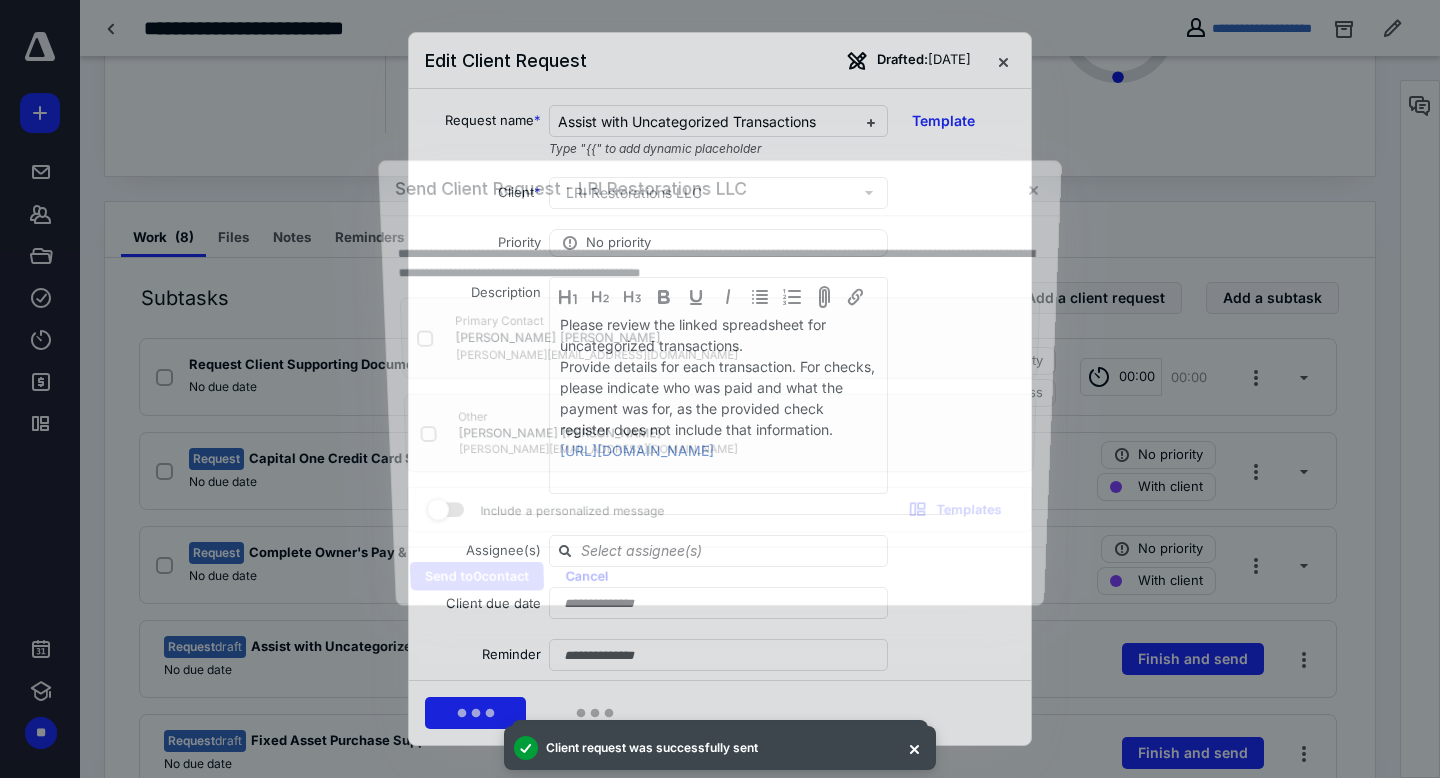 checkbox on "true" 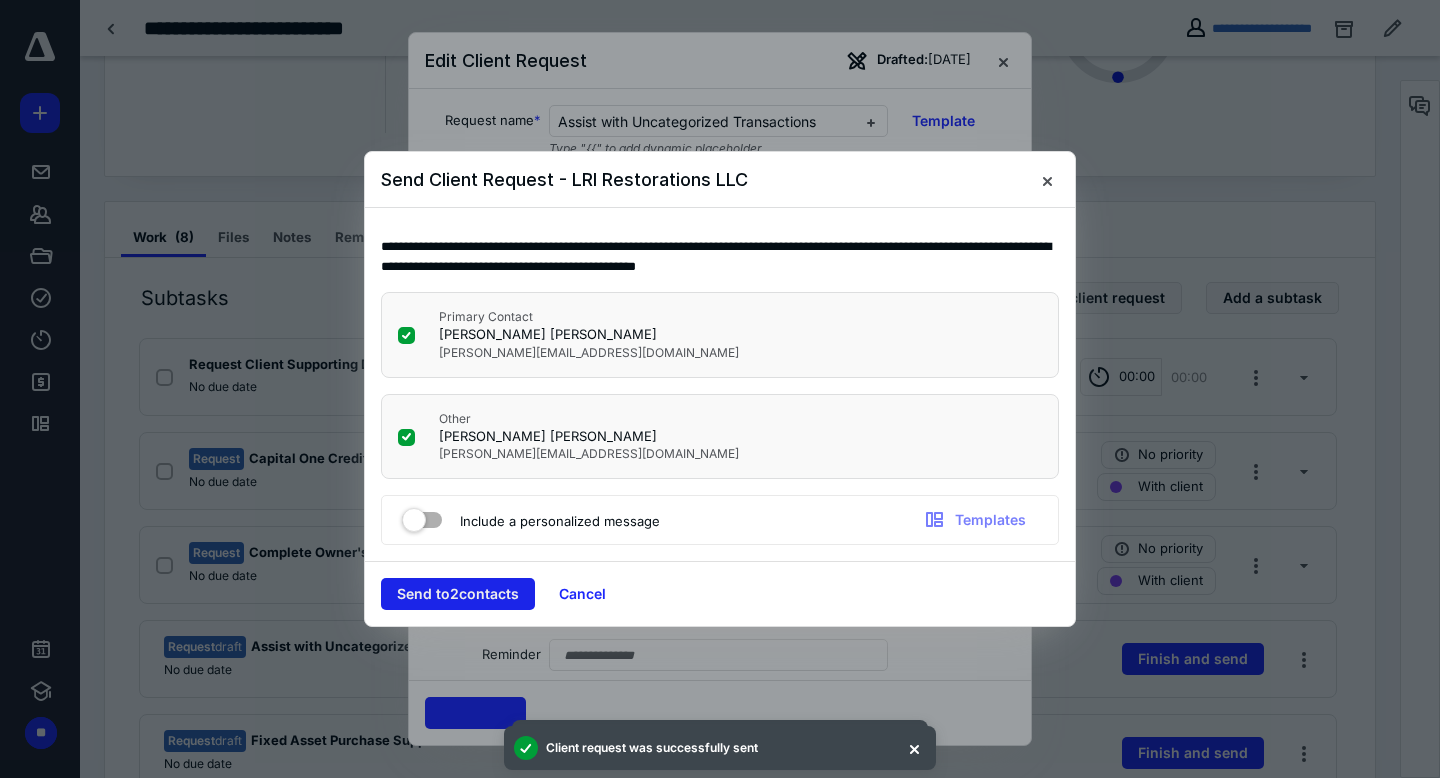 click on "Send to  2  contact s" at bounding box center (458, 594) 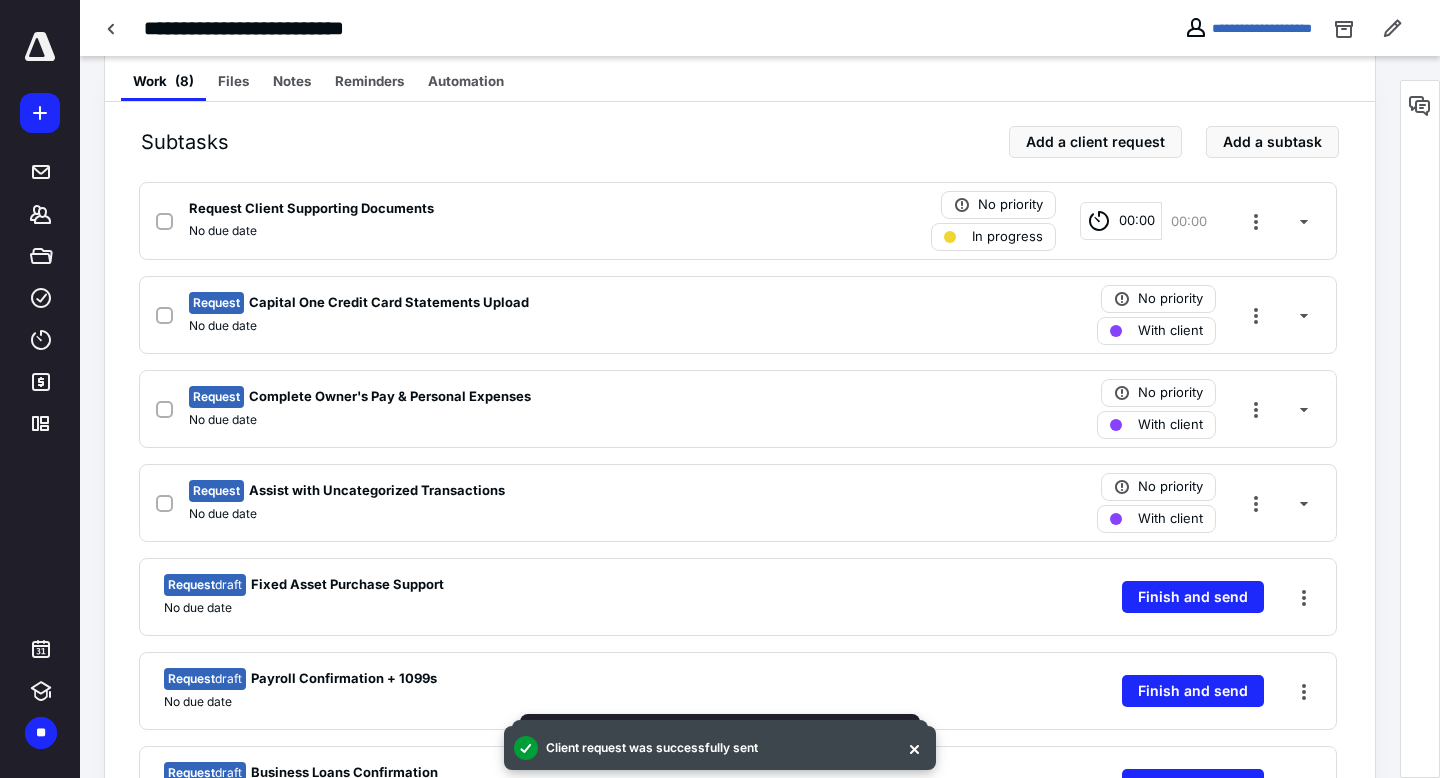 scroll, scrollTop: 410, scrollLeft: 0, axis: vertical 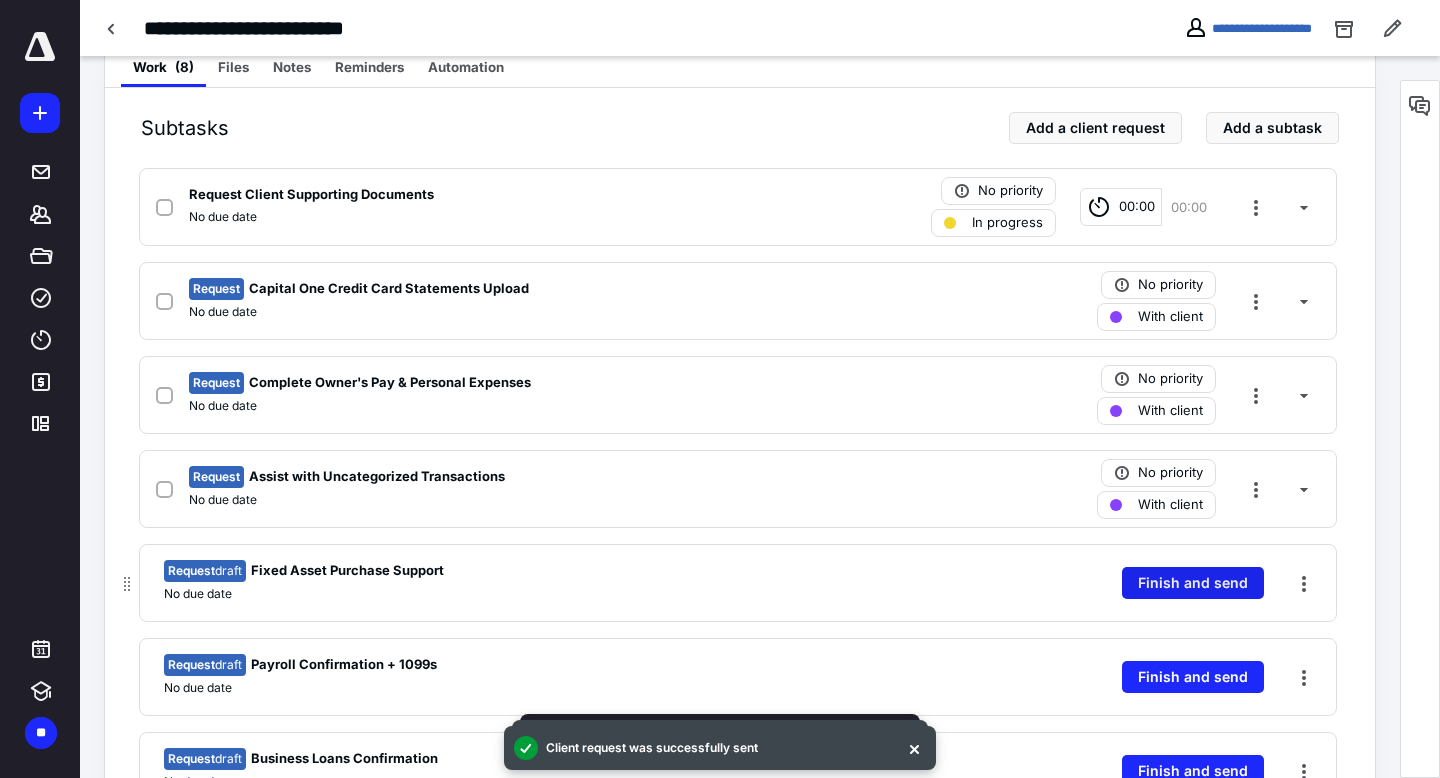 click on "Finish and send" at bounding box center [1193, 583] 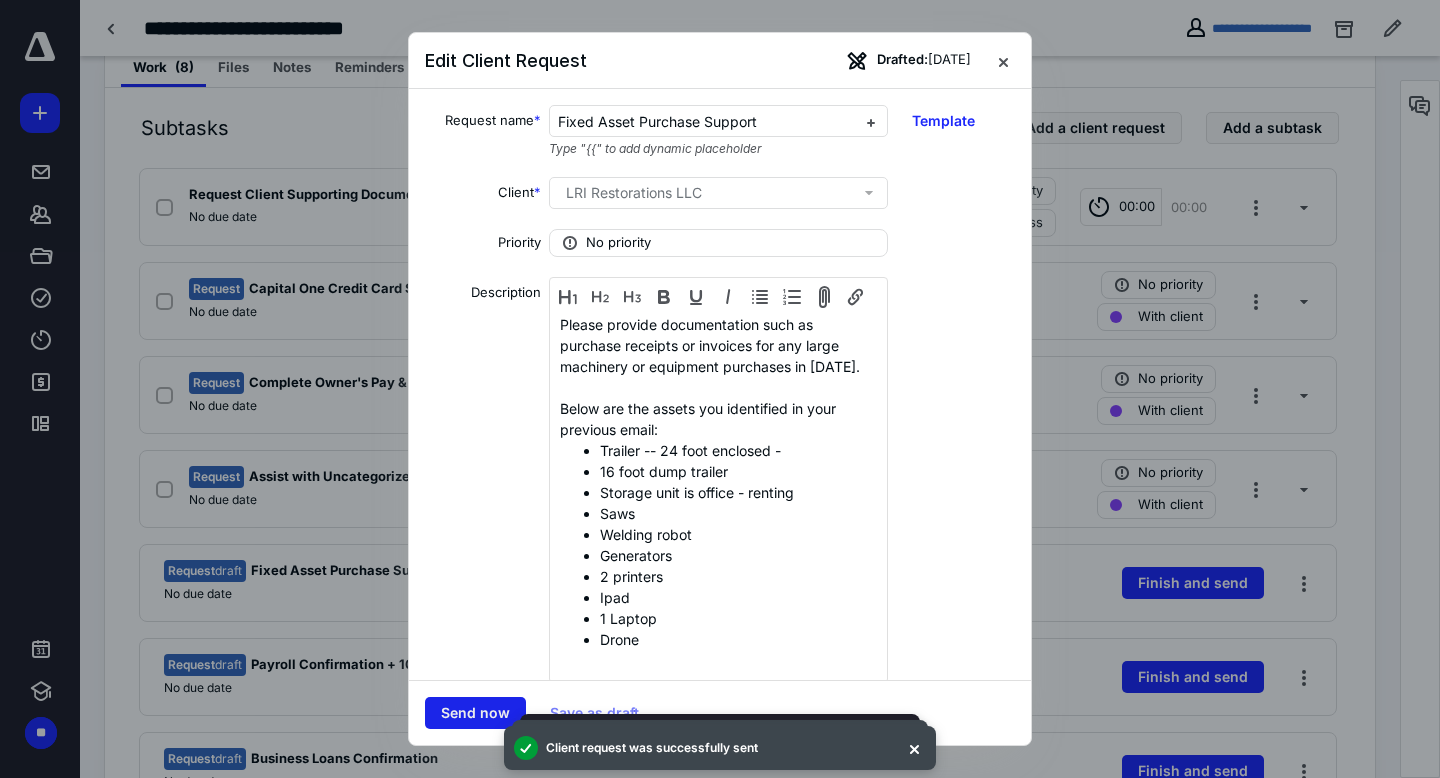 click on "Send now" at bounding box center [475, 713] 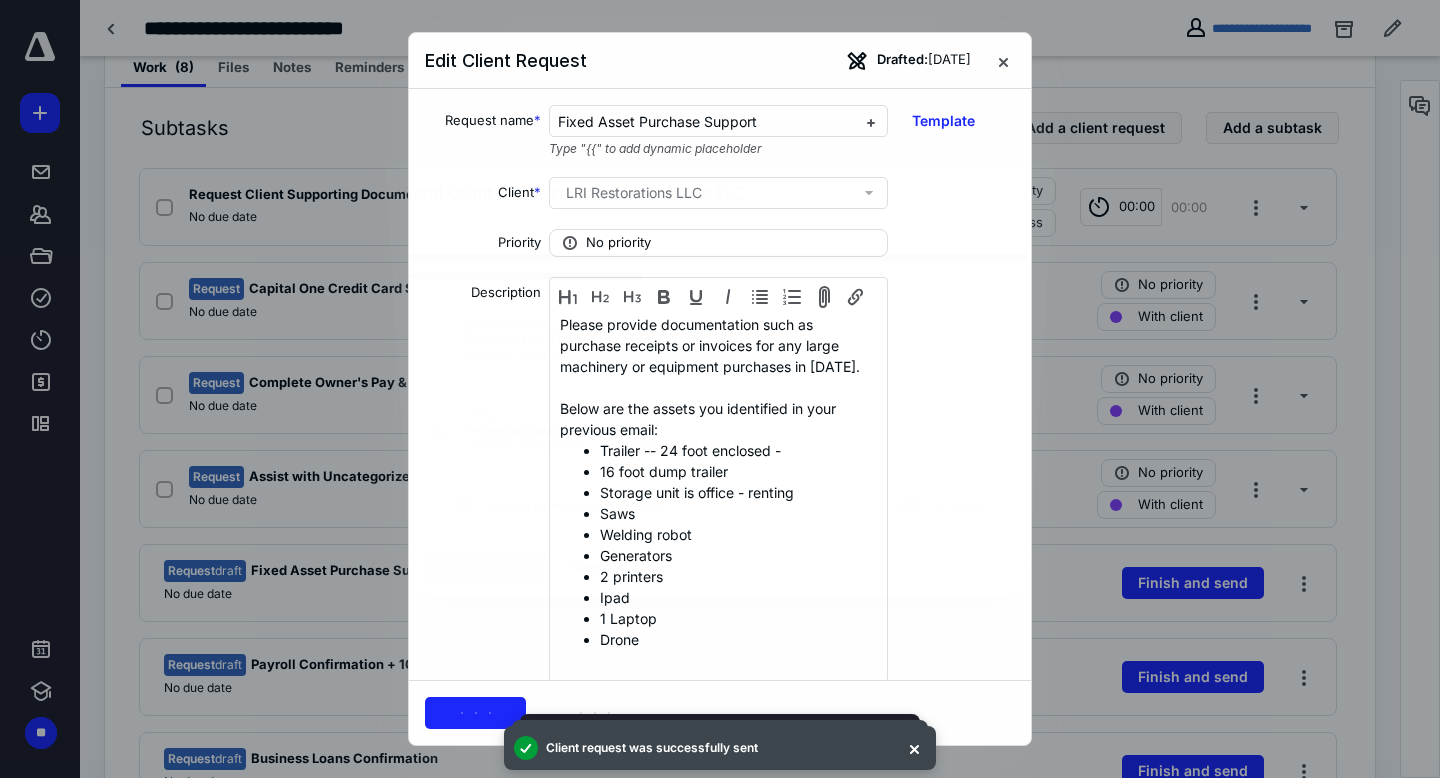 checkbox on "true" 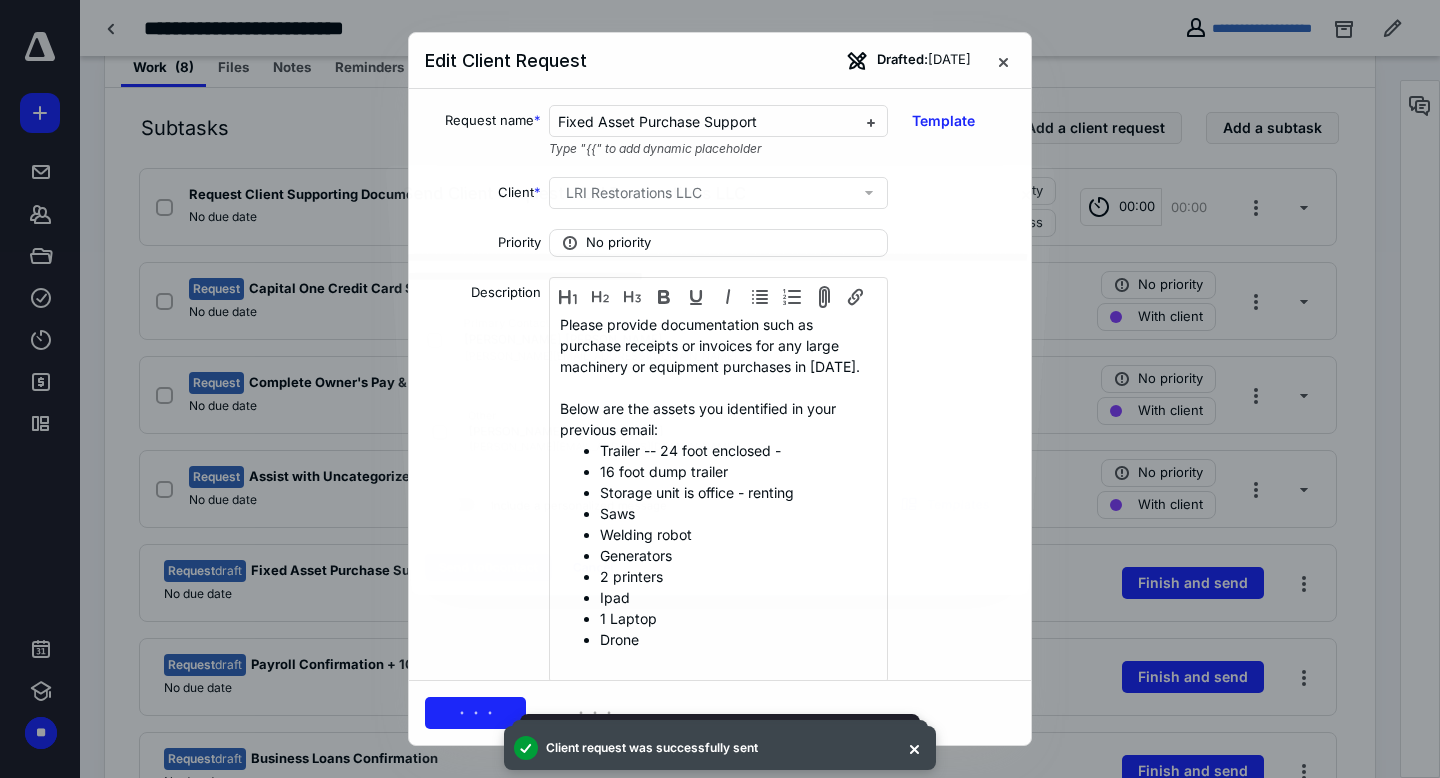checkbox on "true" 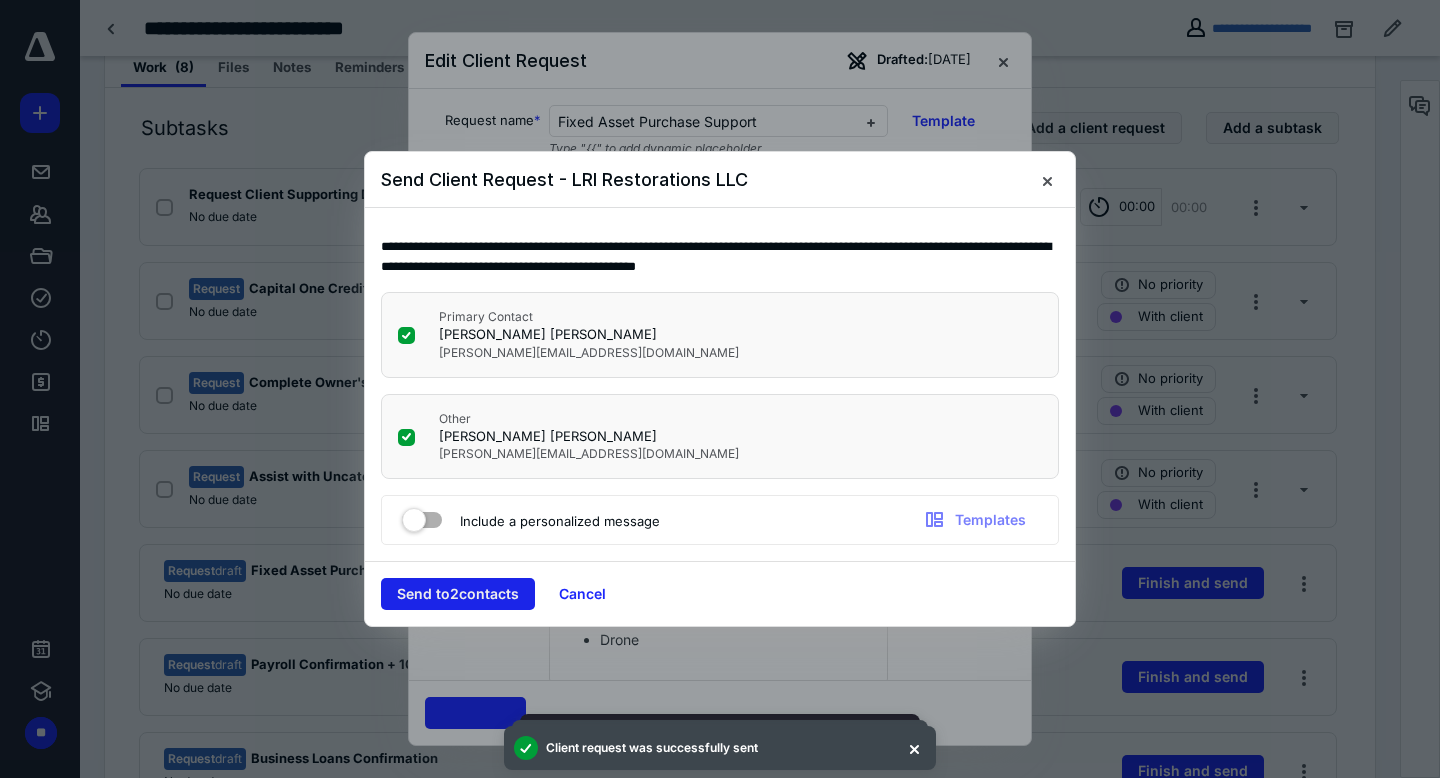 click on "Send to  2  contact s" at bounding box center (458, 594) 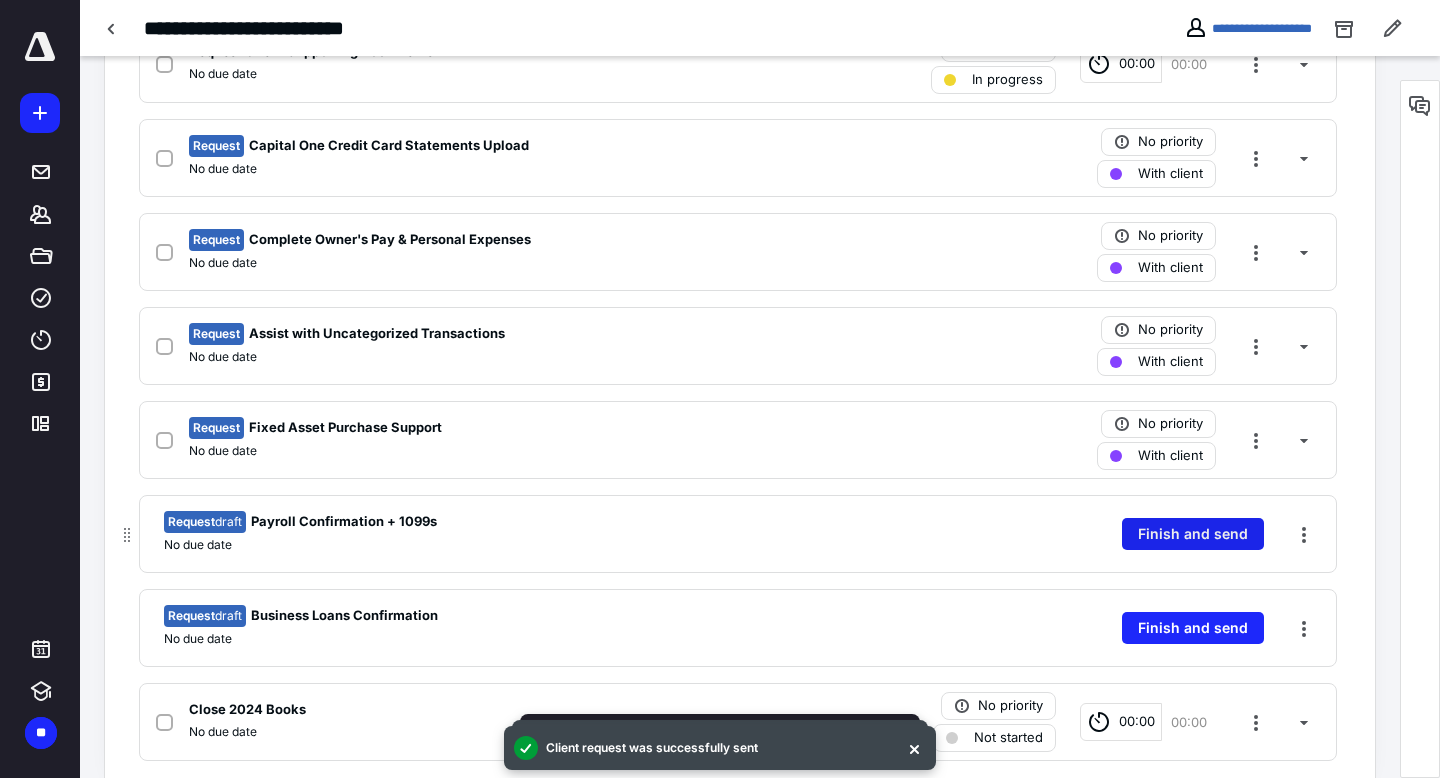 scroll, scrollTop: 556, scrollLeft: 0, axis: vertical 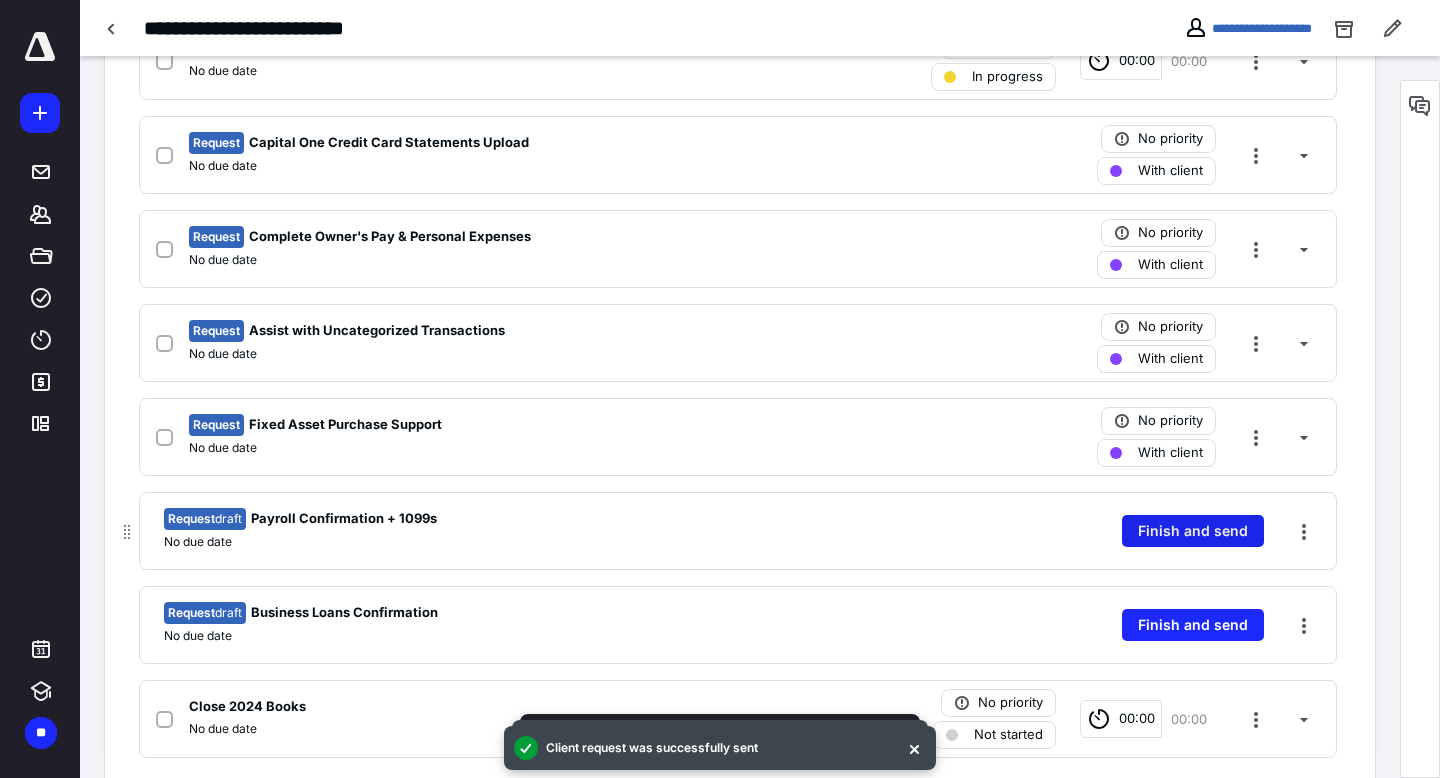click on "Finish and send" at bounding box center (1193, 531) 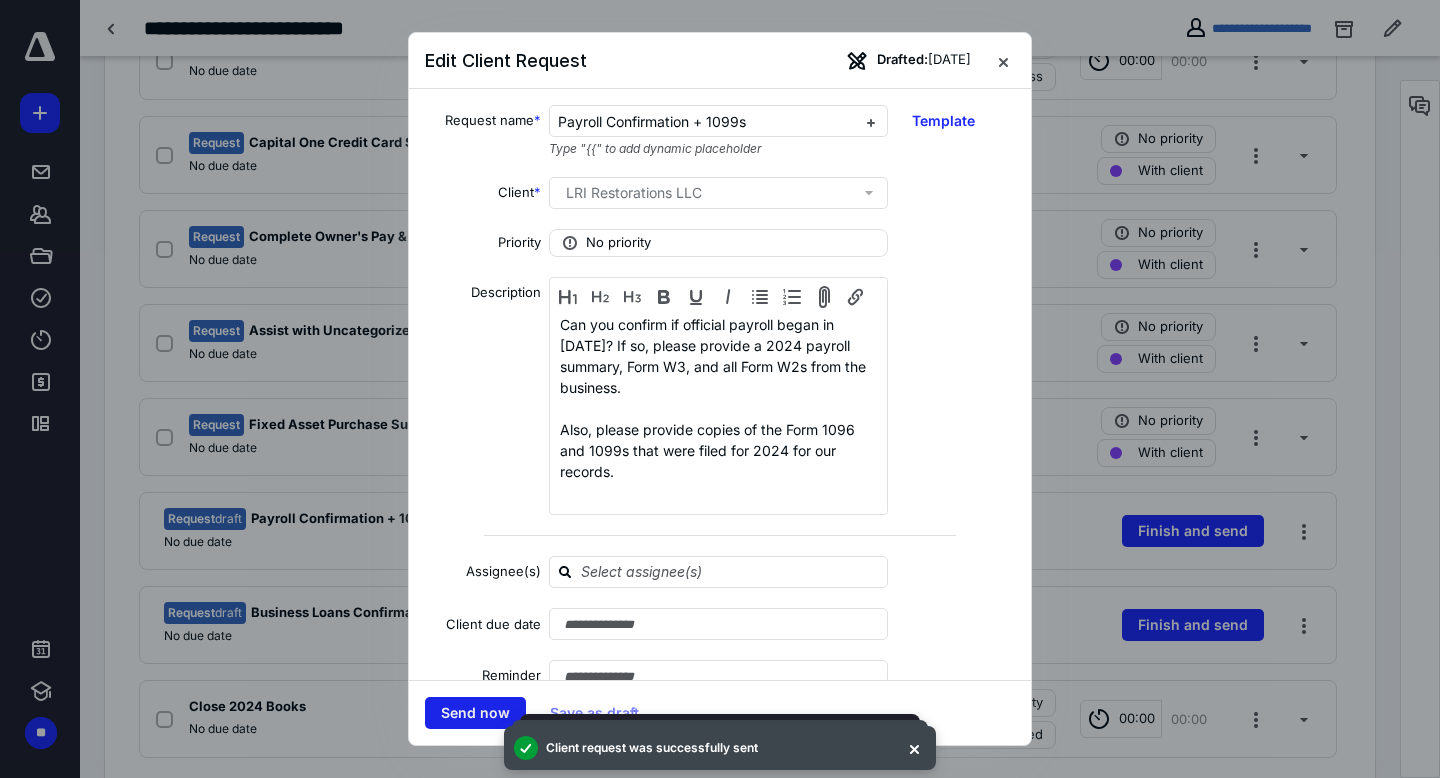 click on "Send now" at bounding box center (475, 713) 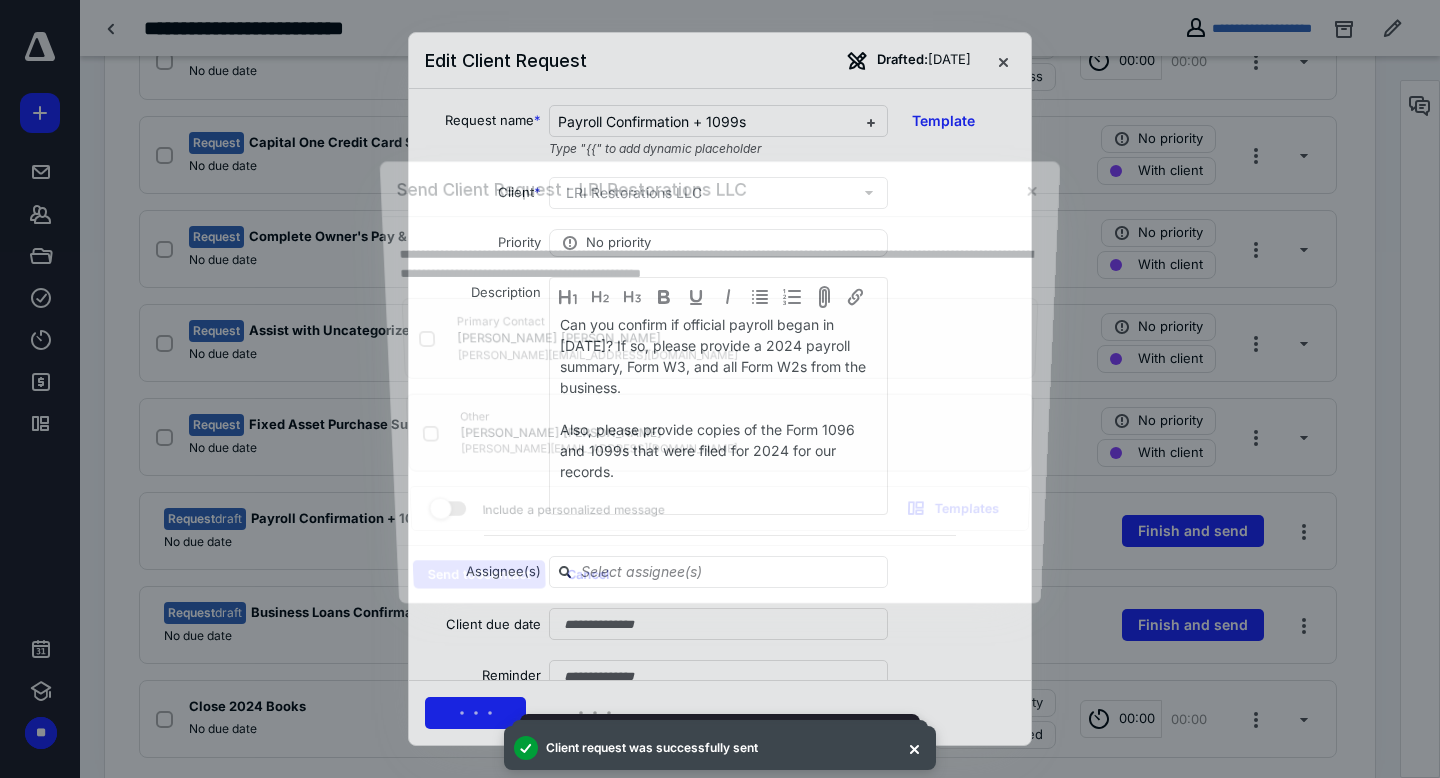 checkbox on "true" 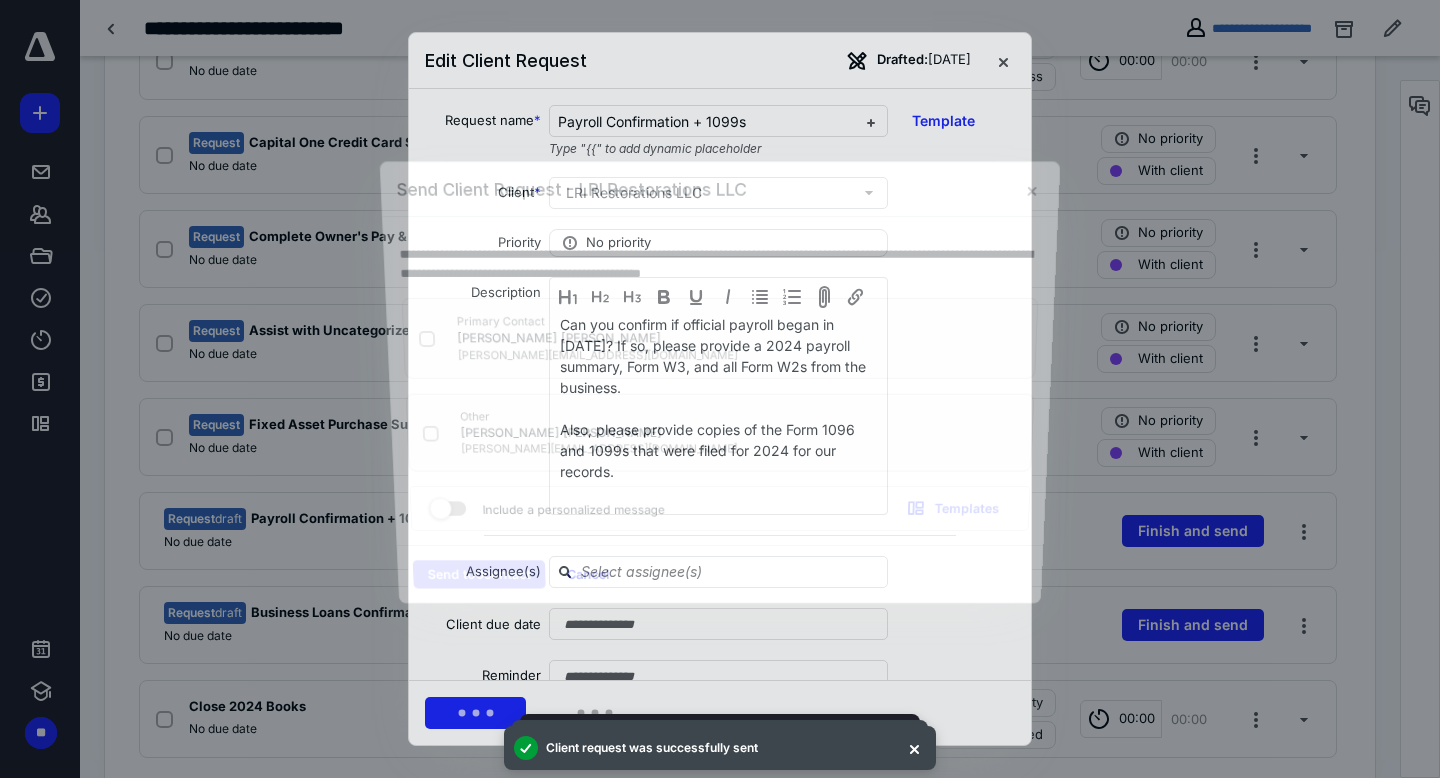 checkbox on "true" 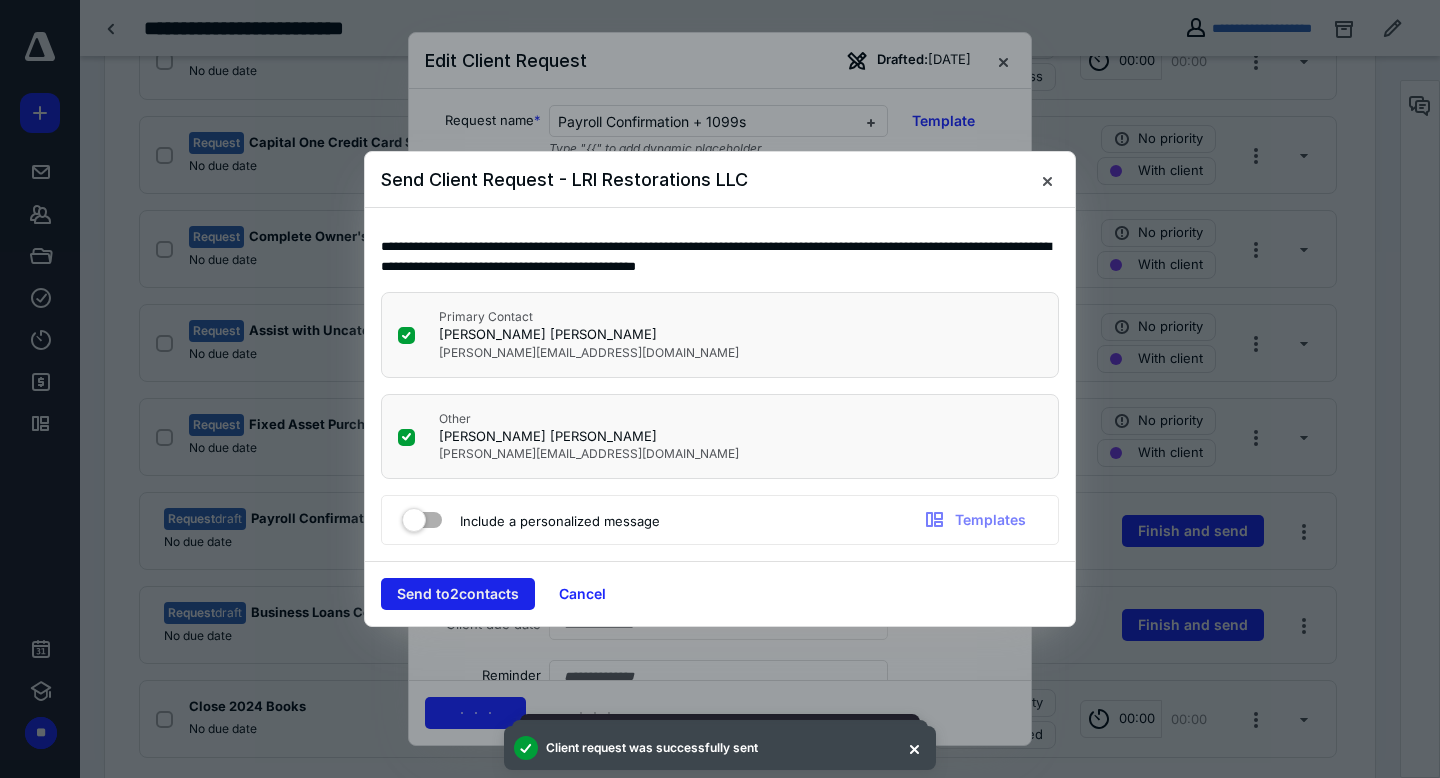 click on "Send to  2  contact s" at bounding box center [458, 594] 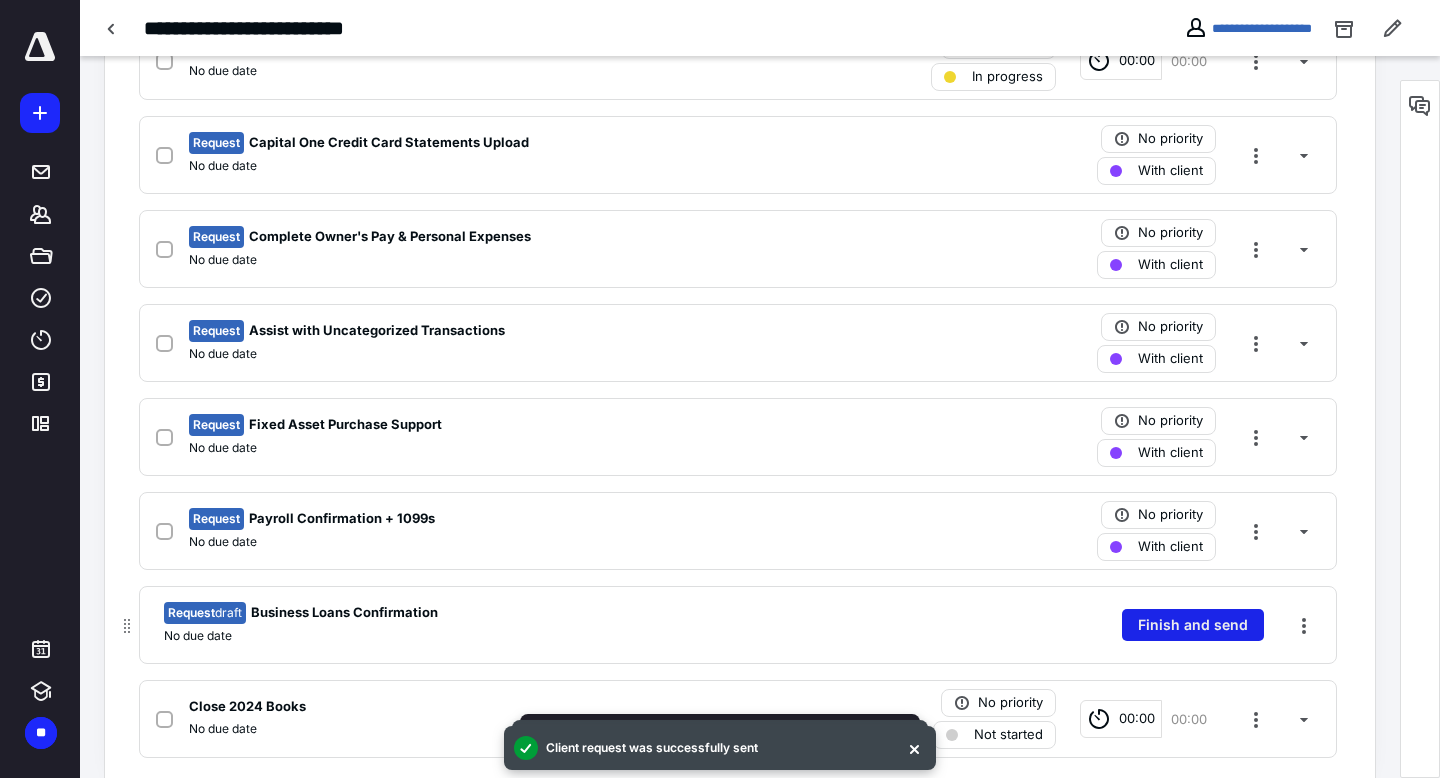 click on "Finish and send" at bounding box center [1193, 625] 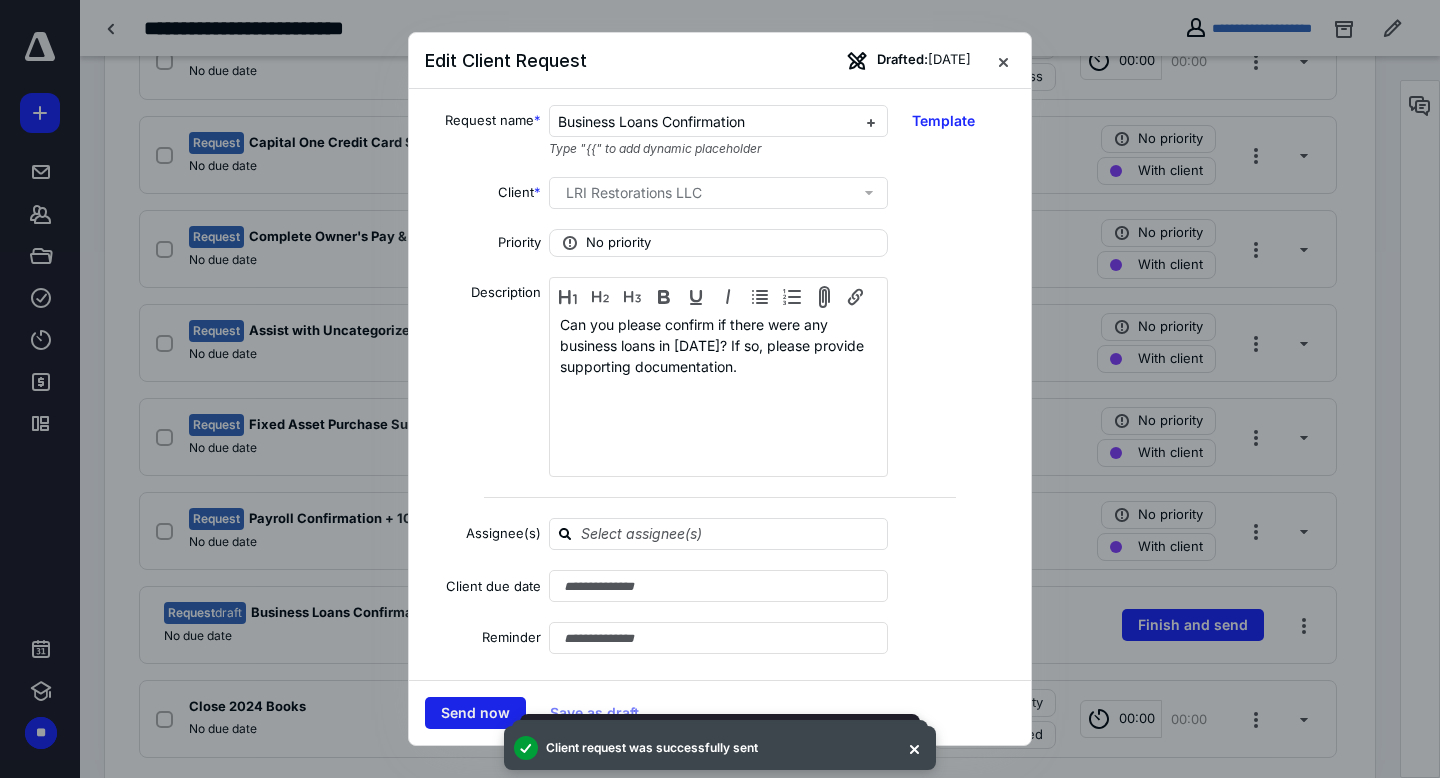 click on "Send now" at bounding box center (475, 713) 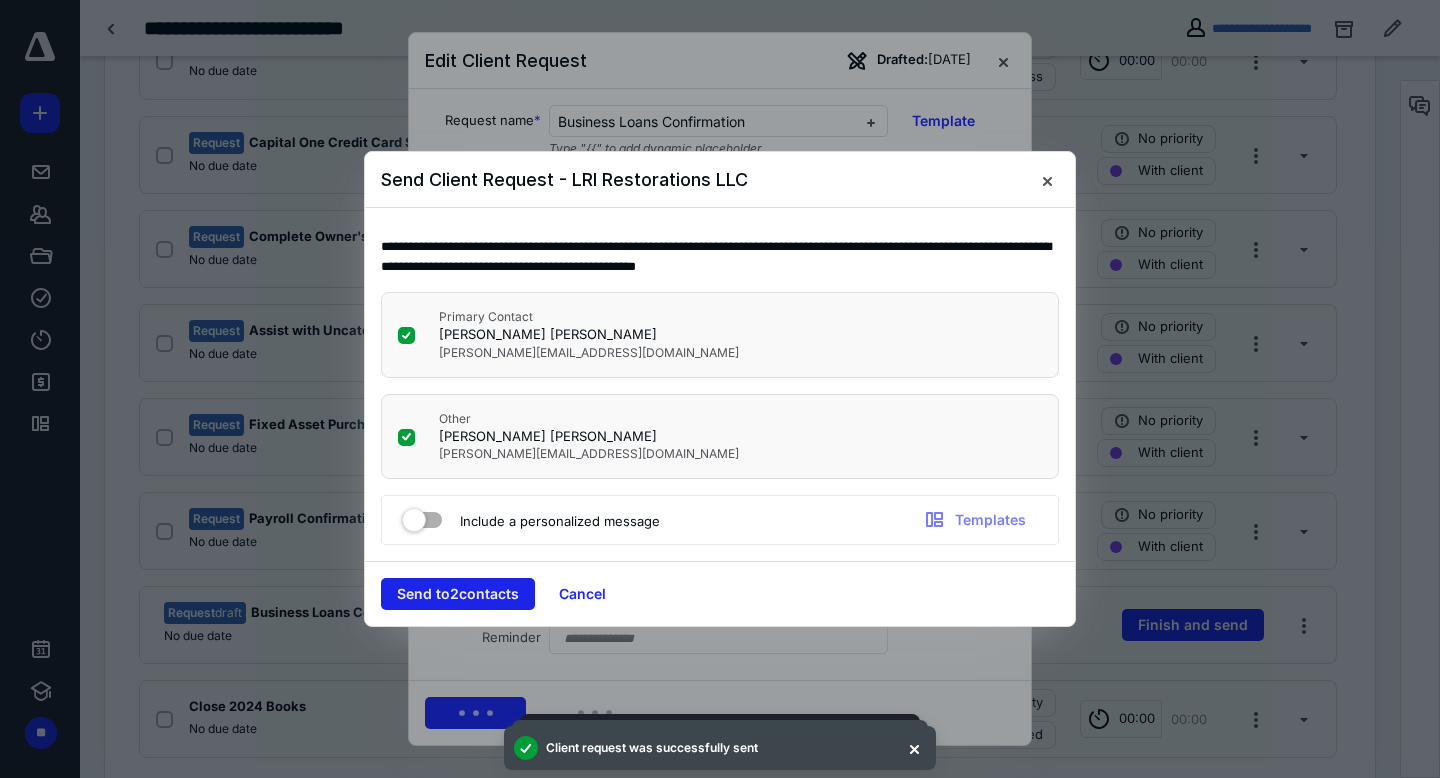 click on "Send to  2  contact s" at bounding box center (458, 594) 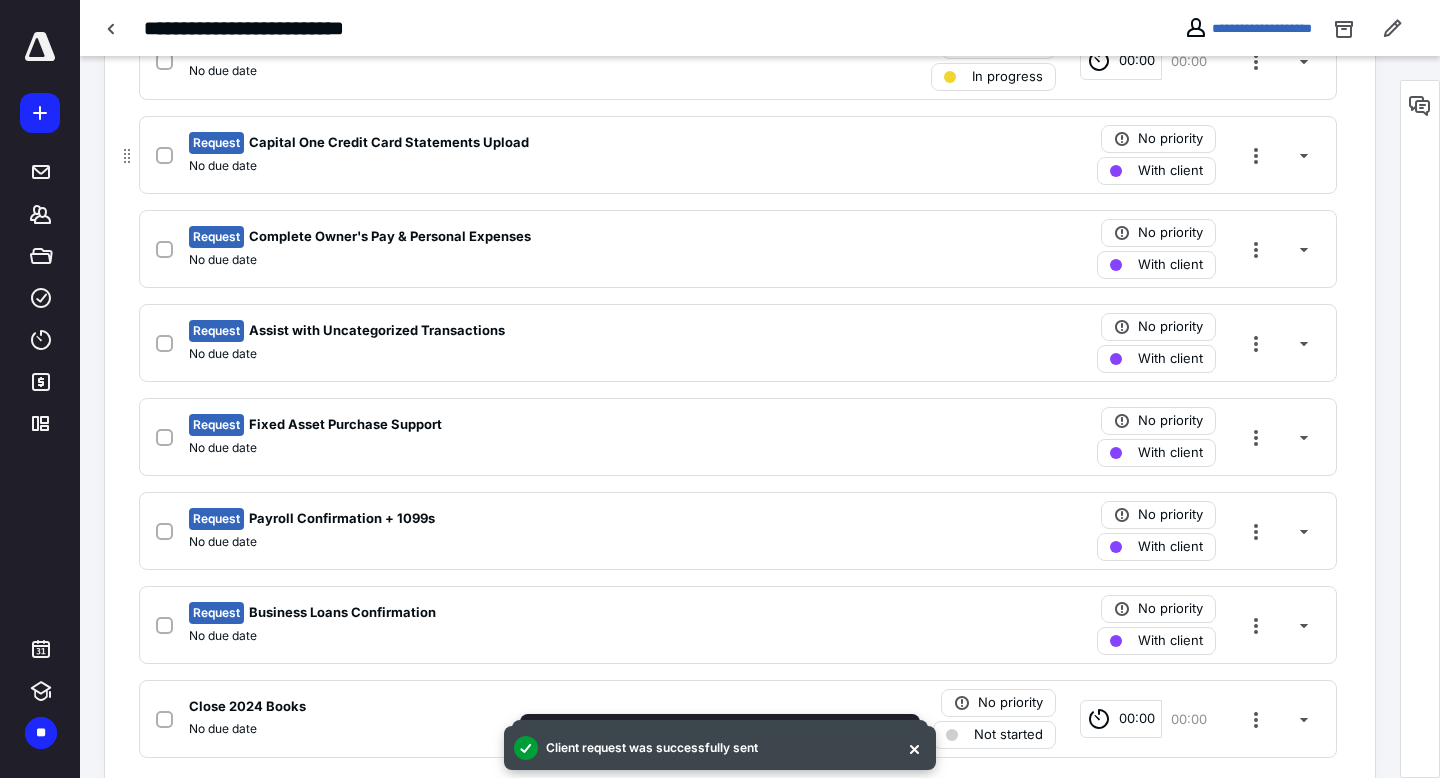 scroll, scrollTop: 0, scrollLeft: 0, axis: both 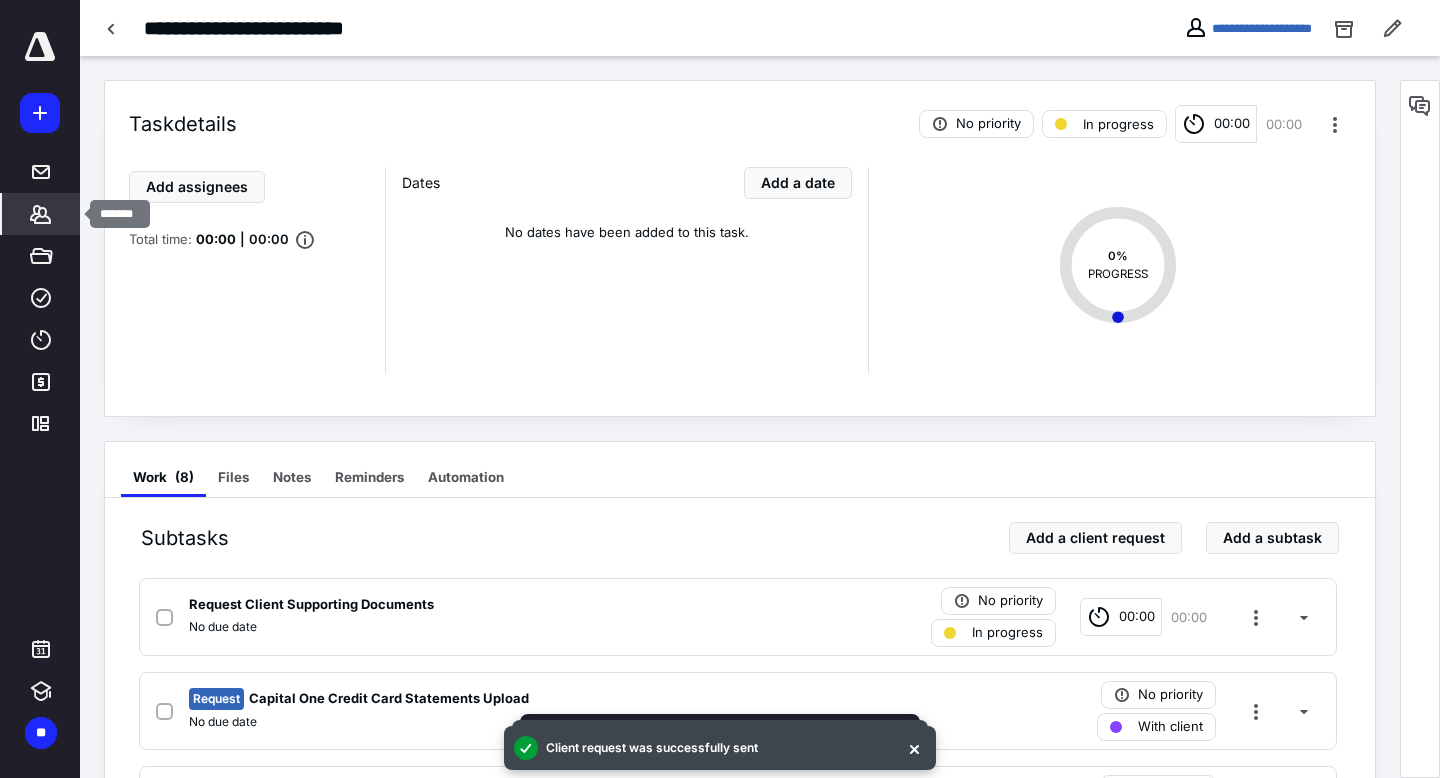 click 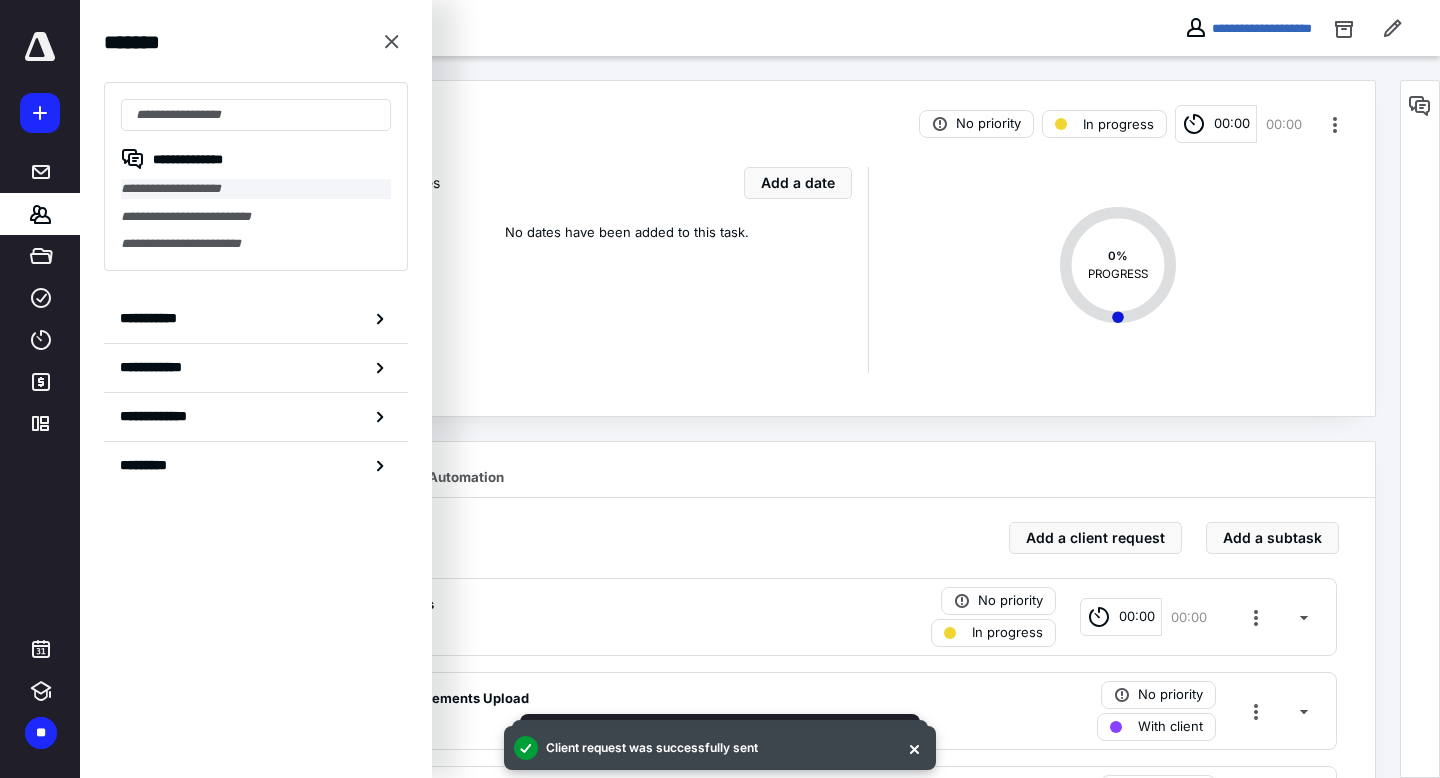 click on "**********" at bounding box center (256, 189) 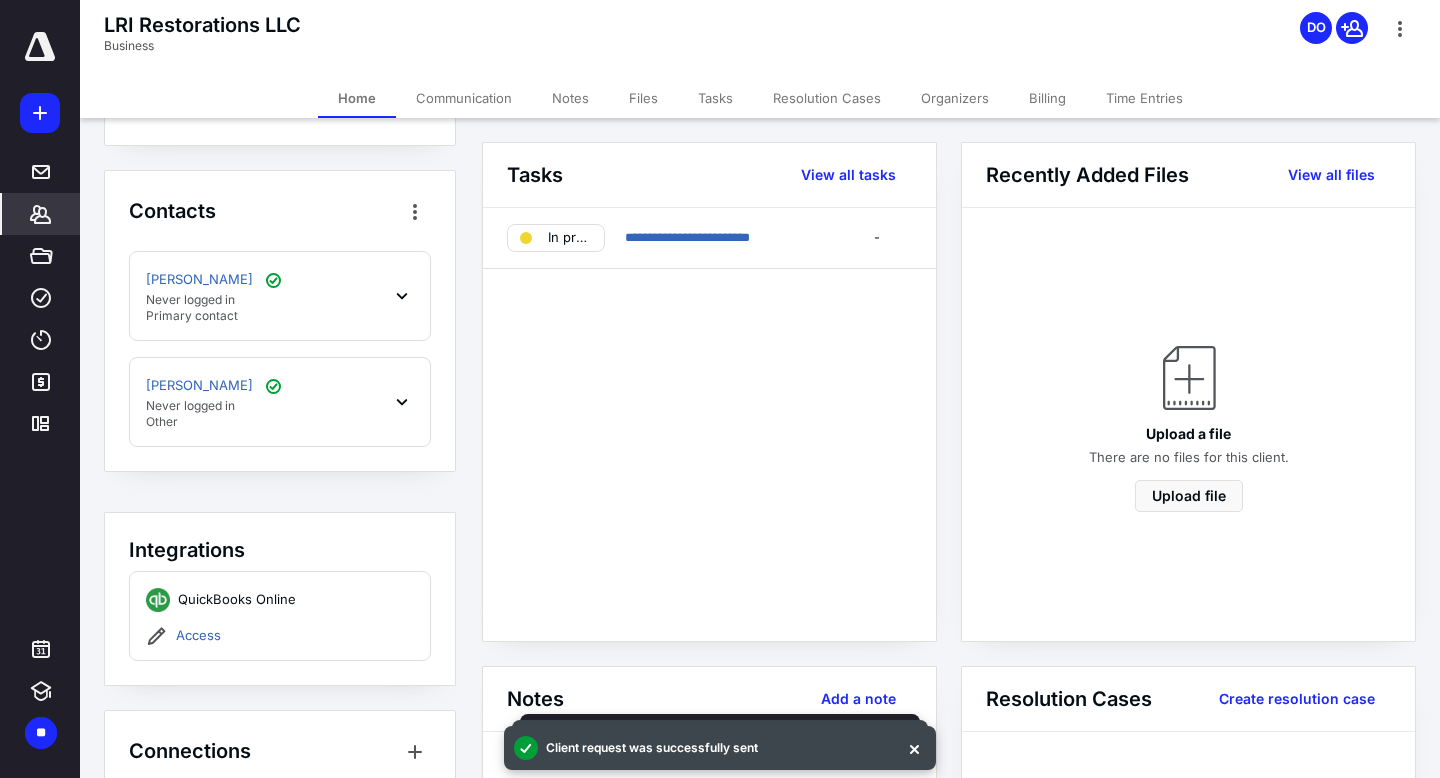 scroll, scrollTop: 780, scrollLeft: 0, axis: vertical 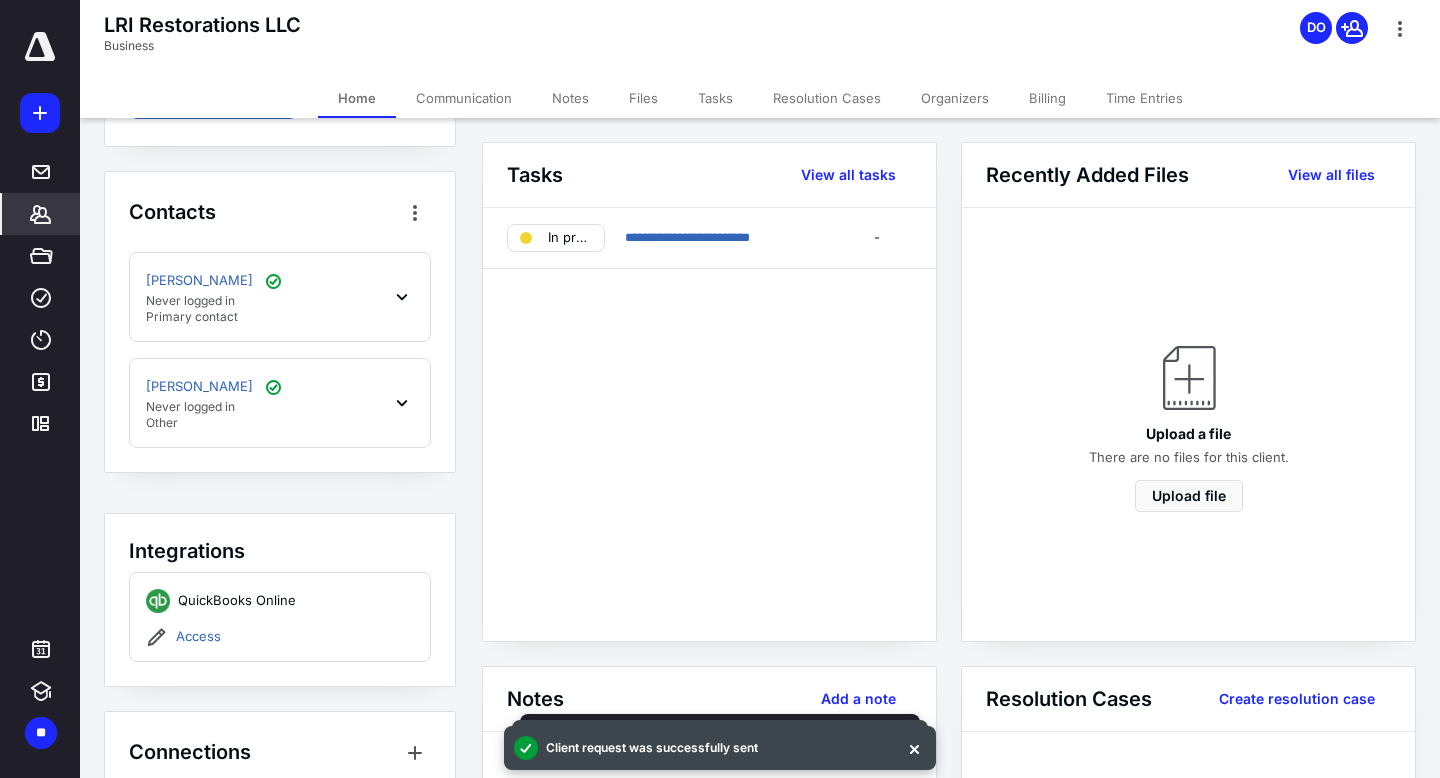 click 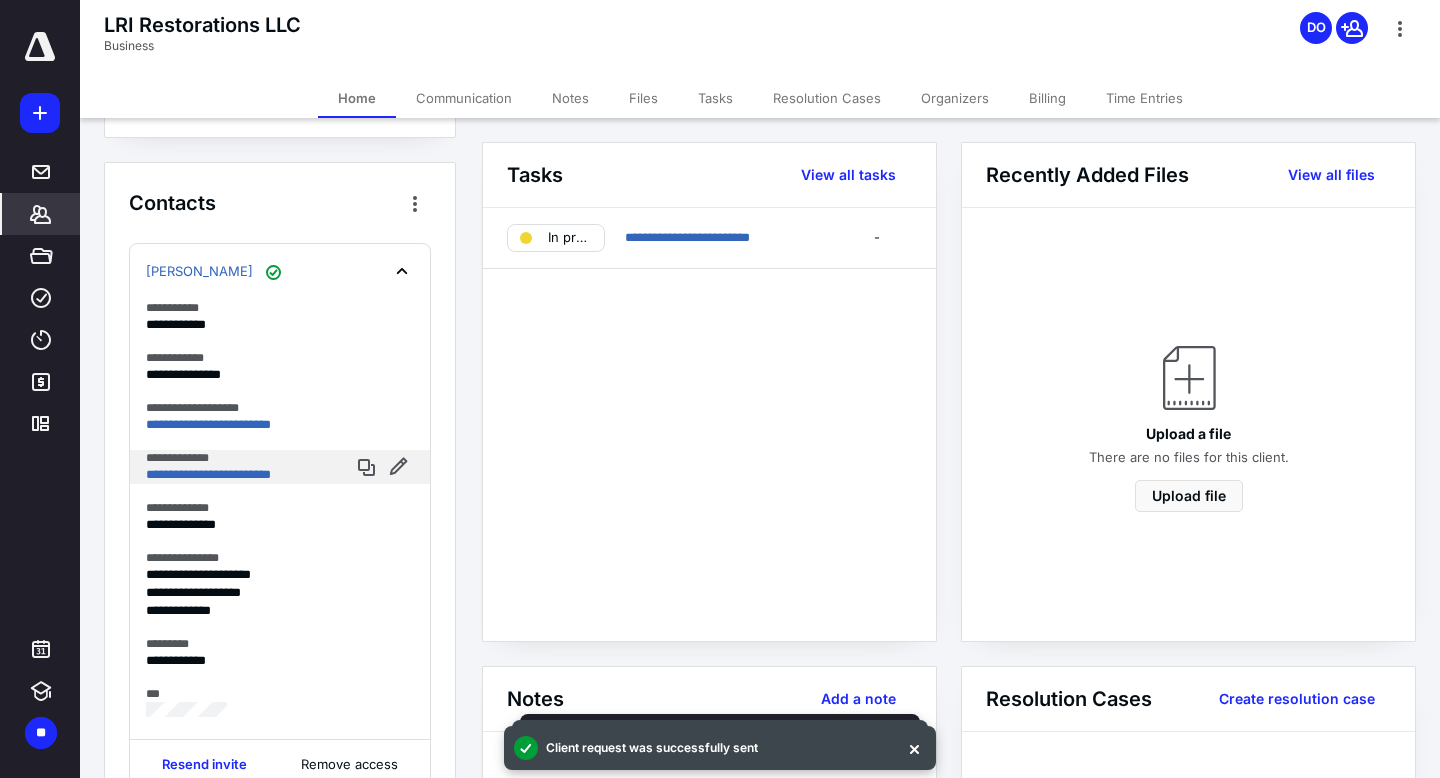 scroll, scrollTop: 787, scrollLeft: 0, axis: vertical 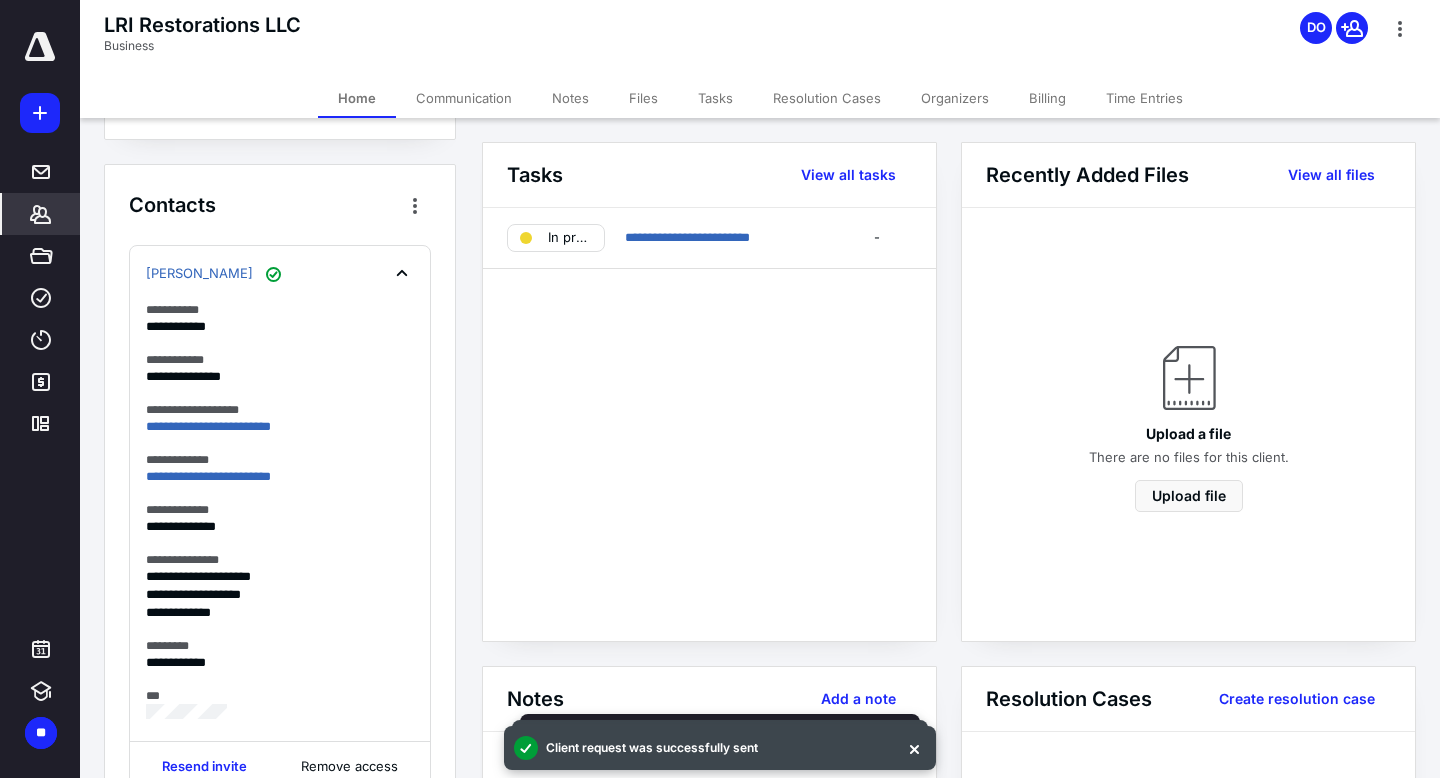 click 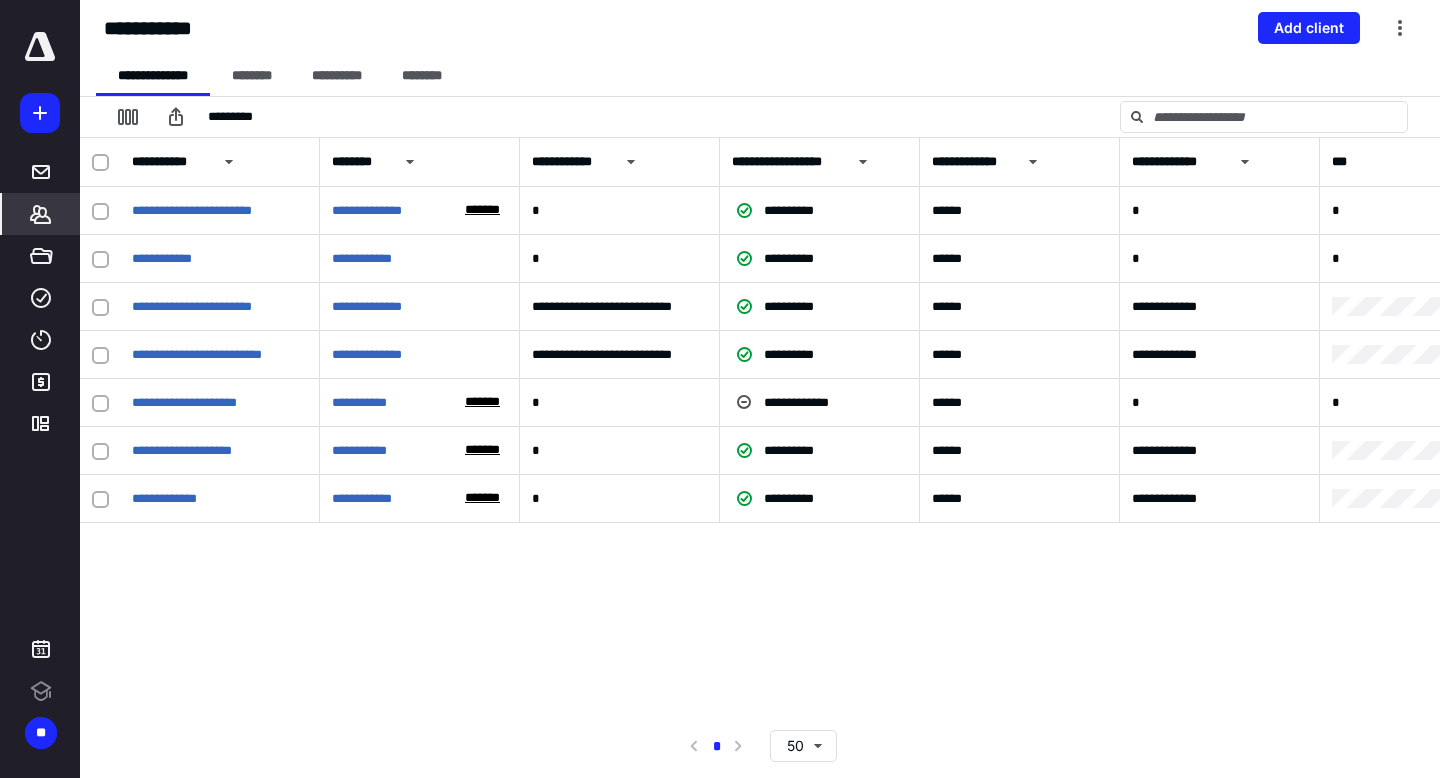 scroll, scrollTop: 0, scrollLeft: 0, axis: both 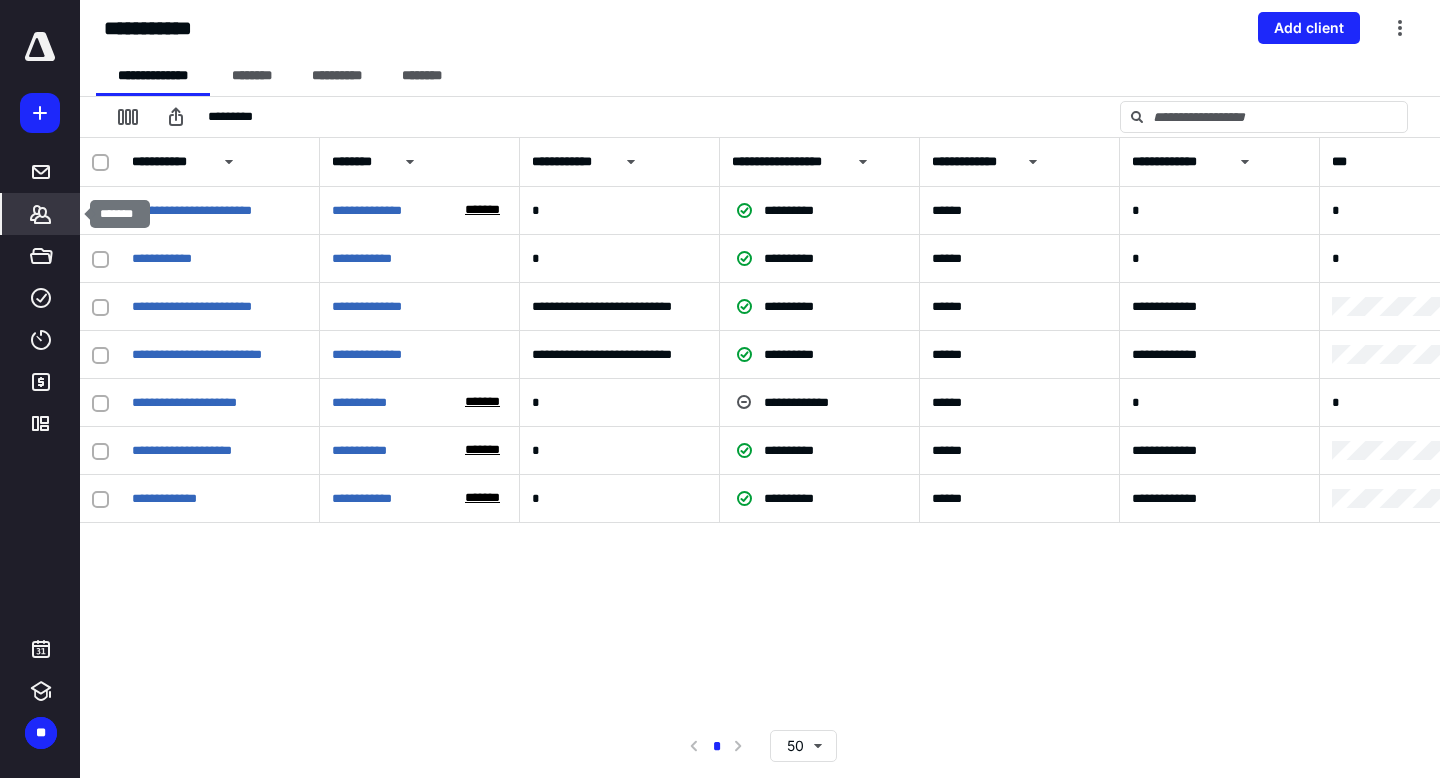 click 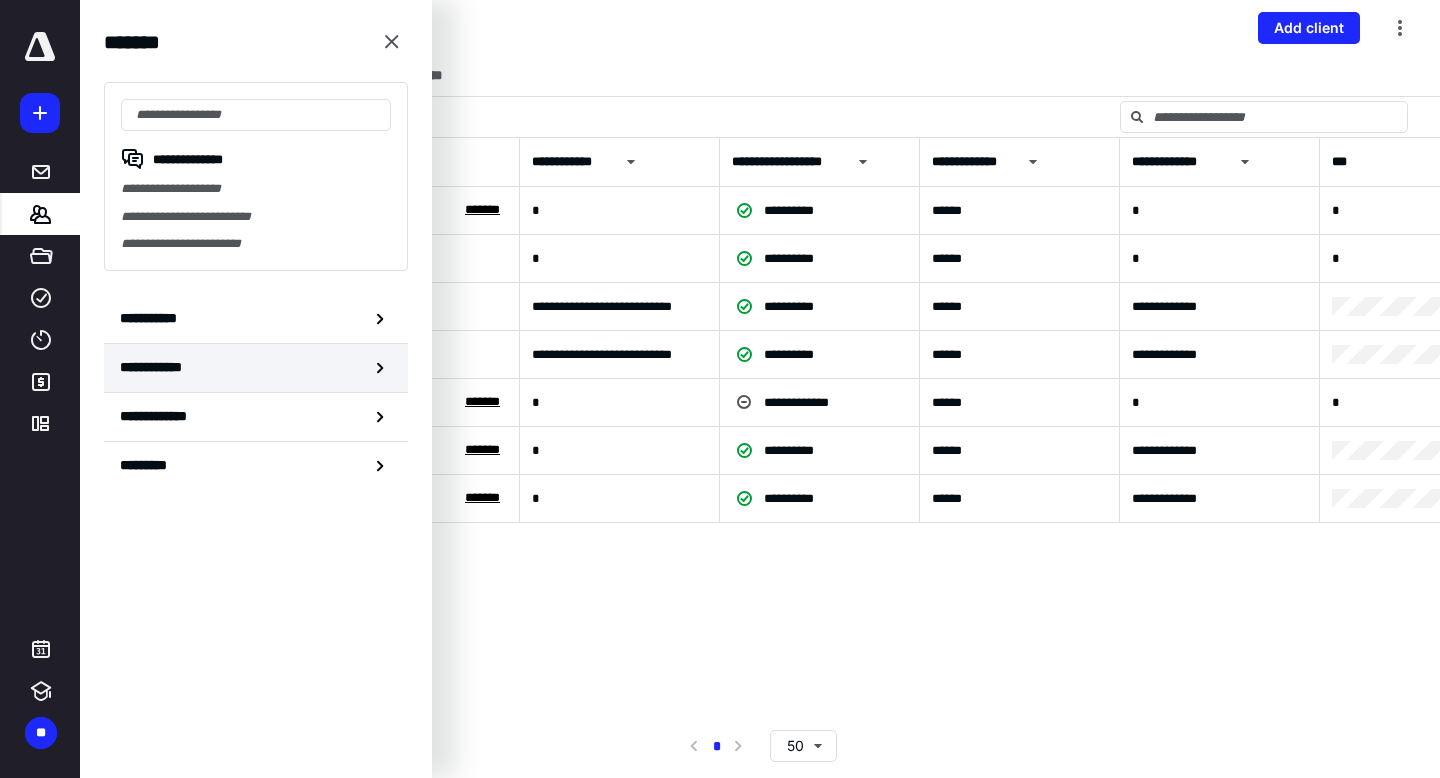 click on "**********" at bounding box center (256, 368) 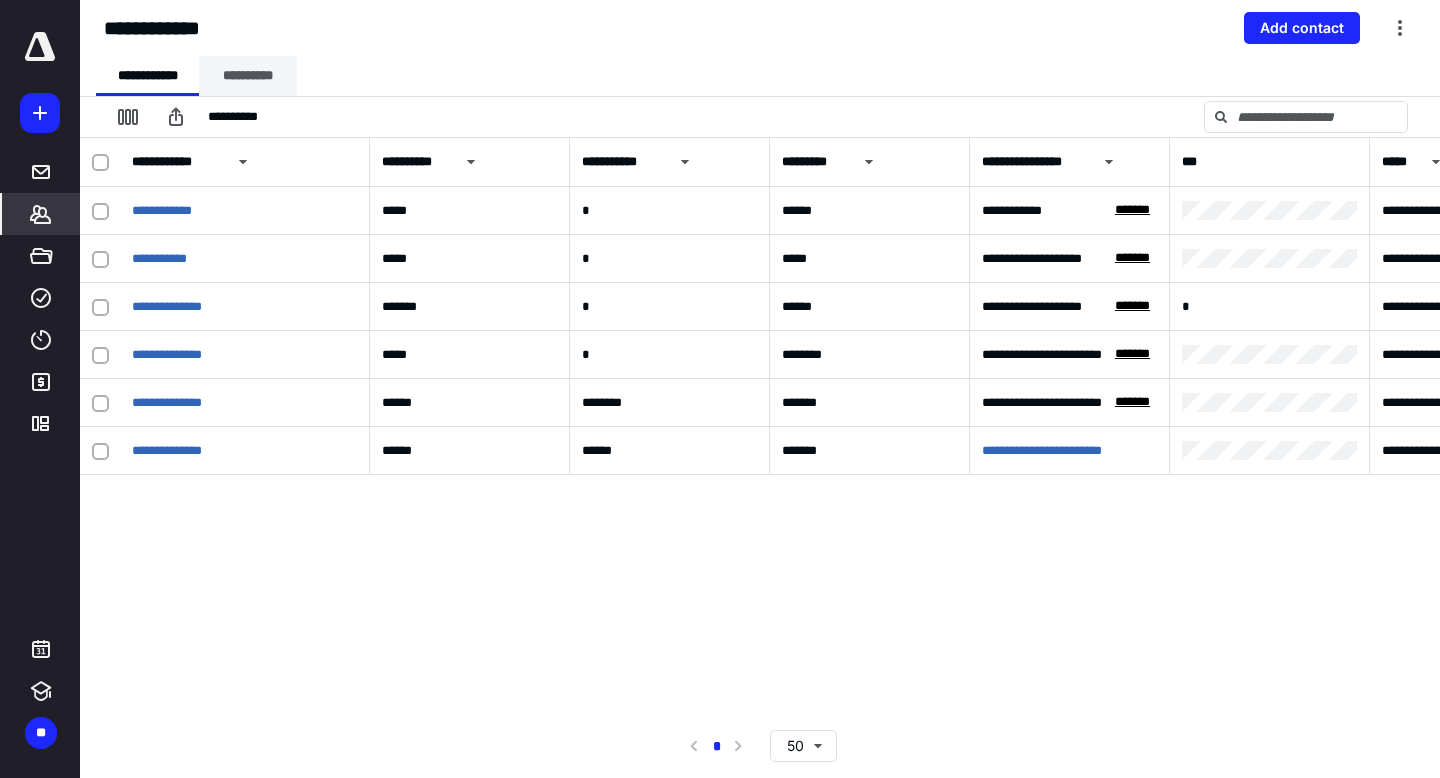 click on "**********" at bounding box center (248, 76) 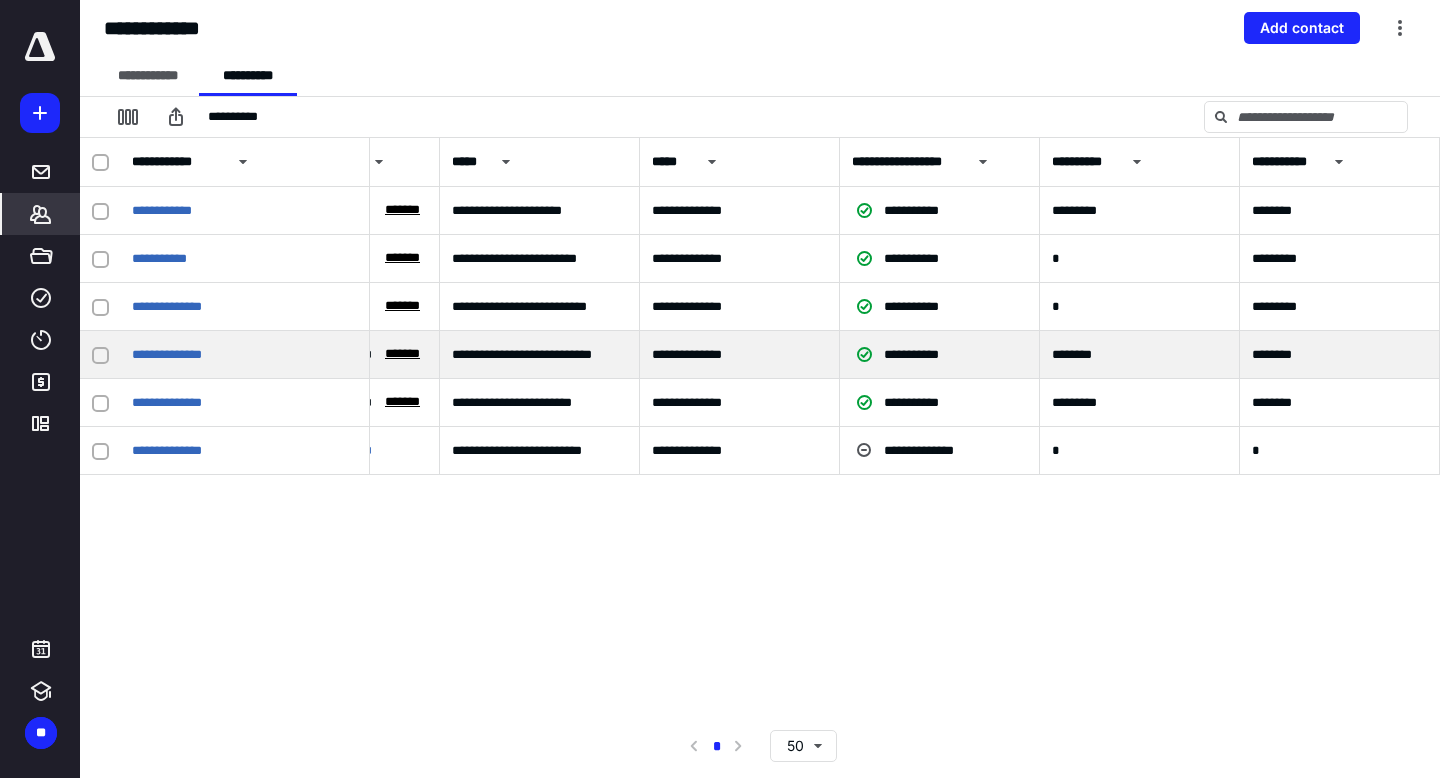 scroll, scrollTop: 0, scrollLeft: 0, axis: both 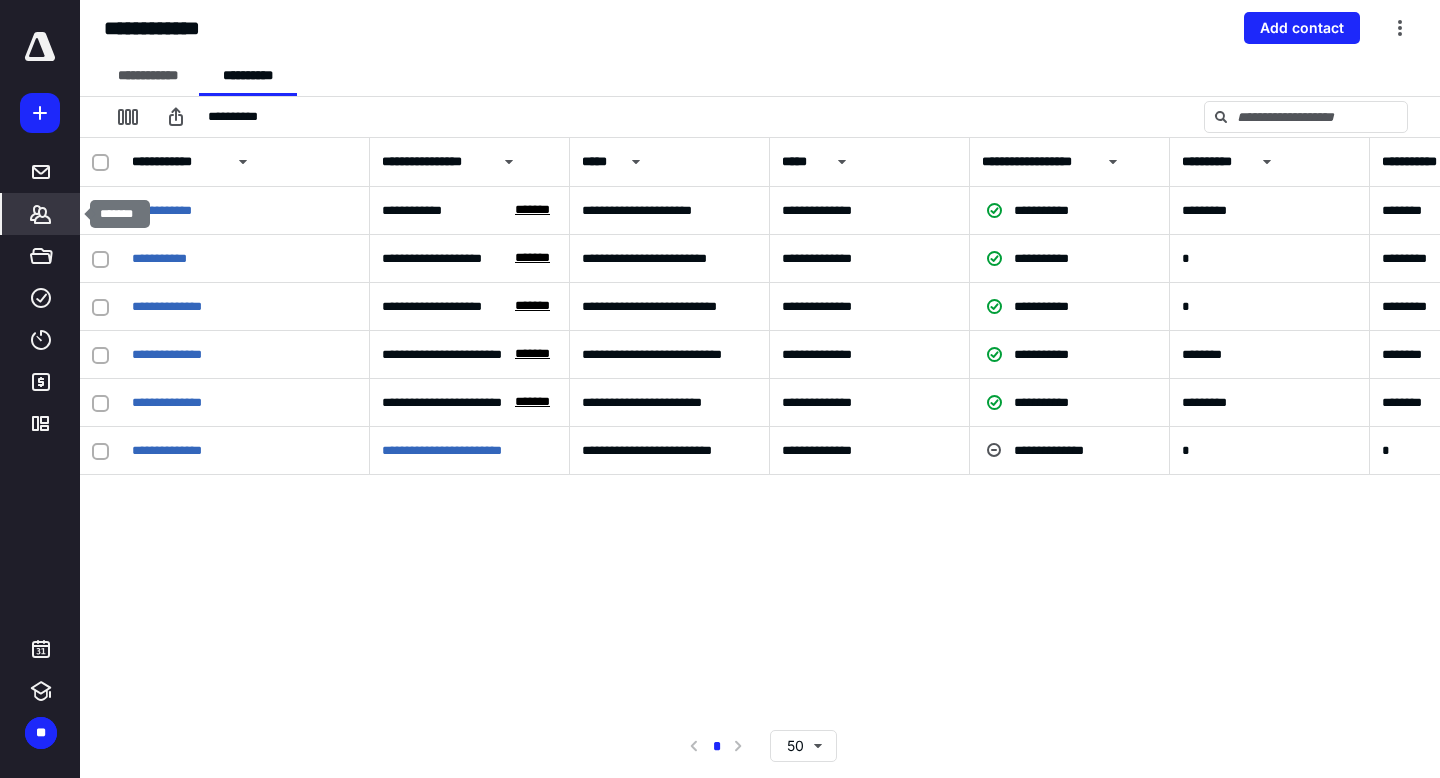 click 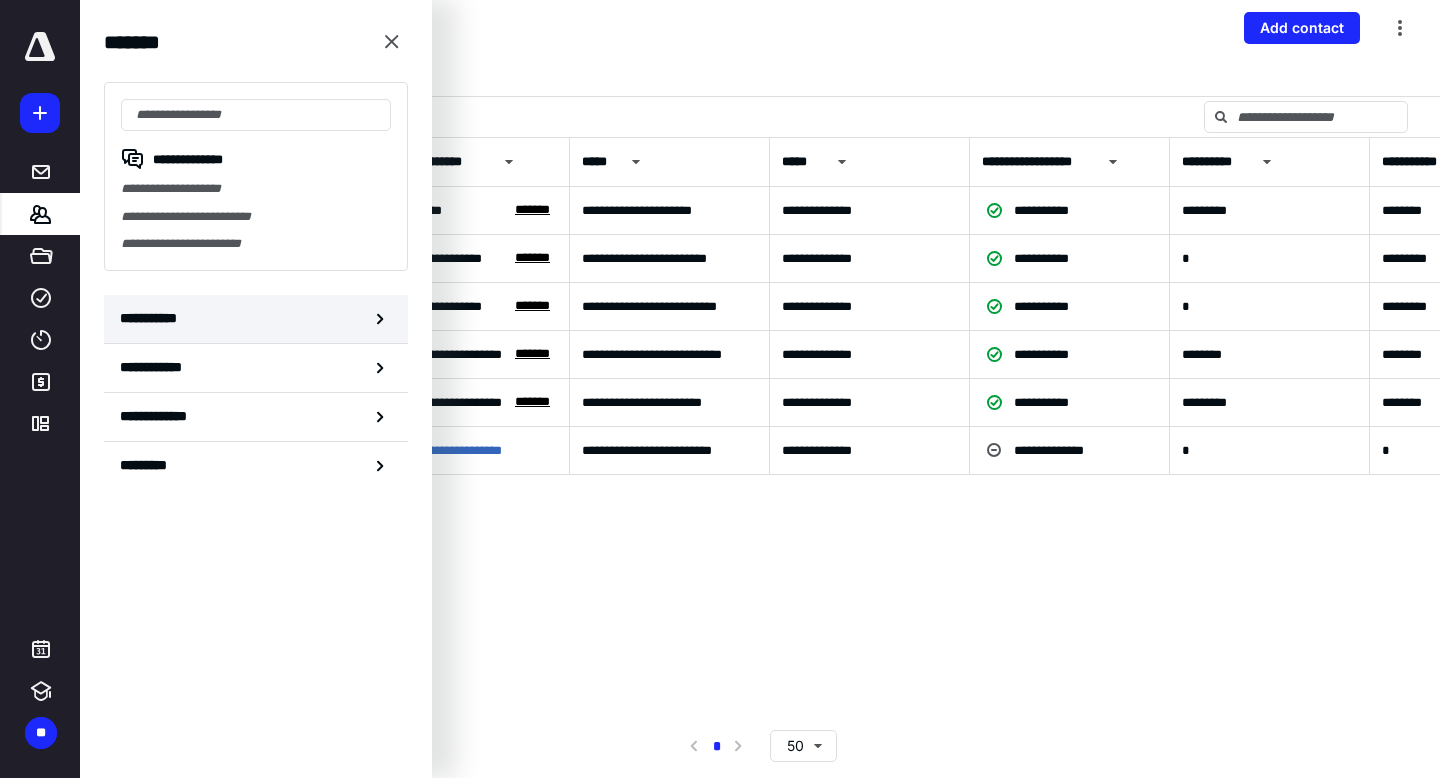 click on "**********" at bounding box center [256, 319] 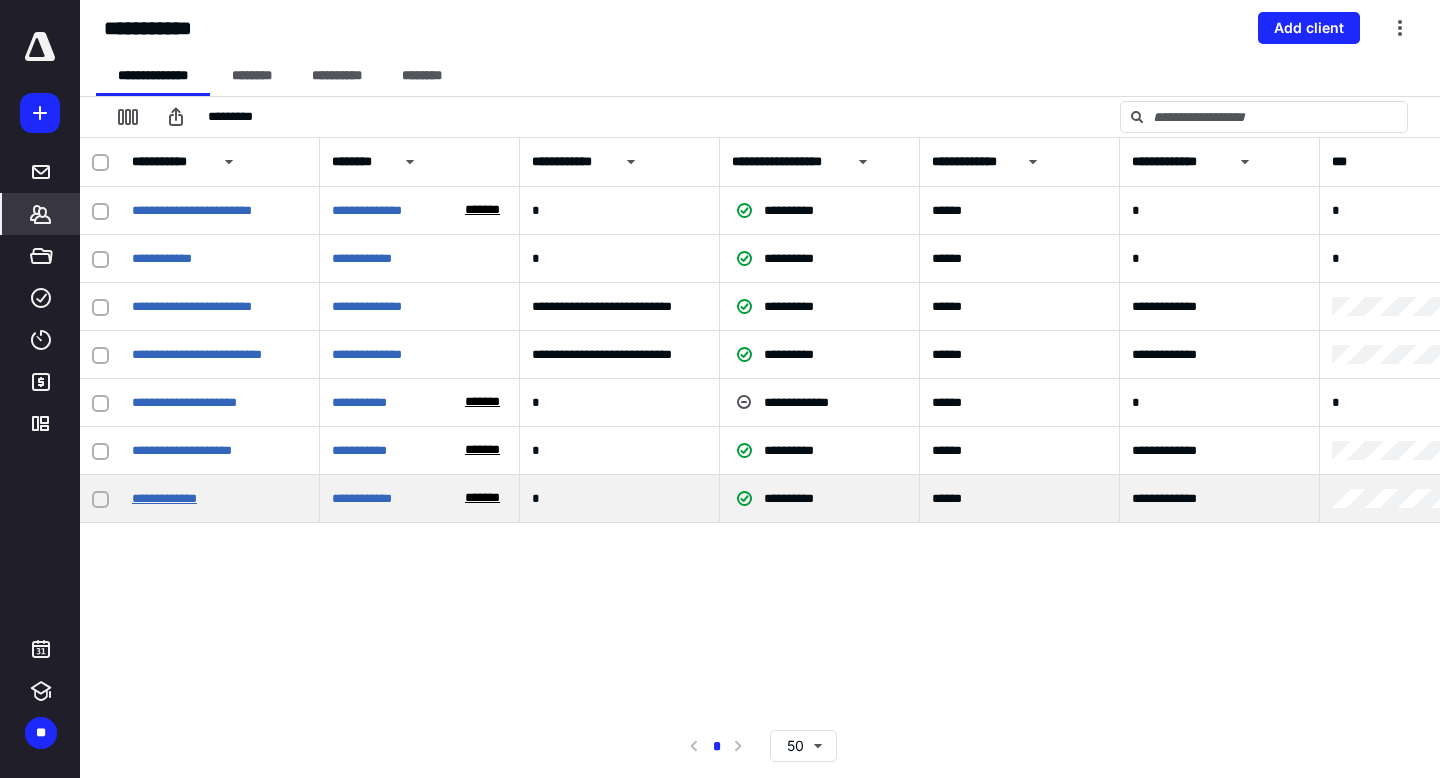 click on "**********" at bounding box center [164, 498] 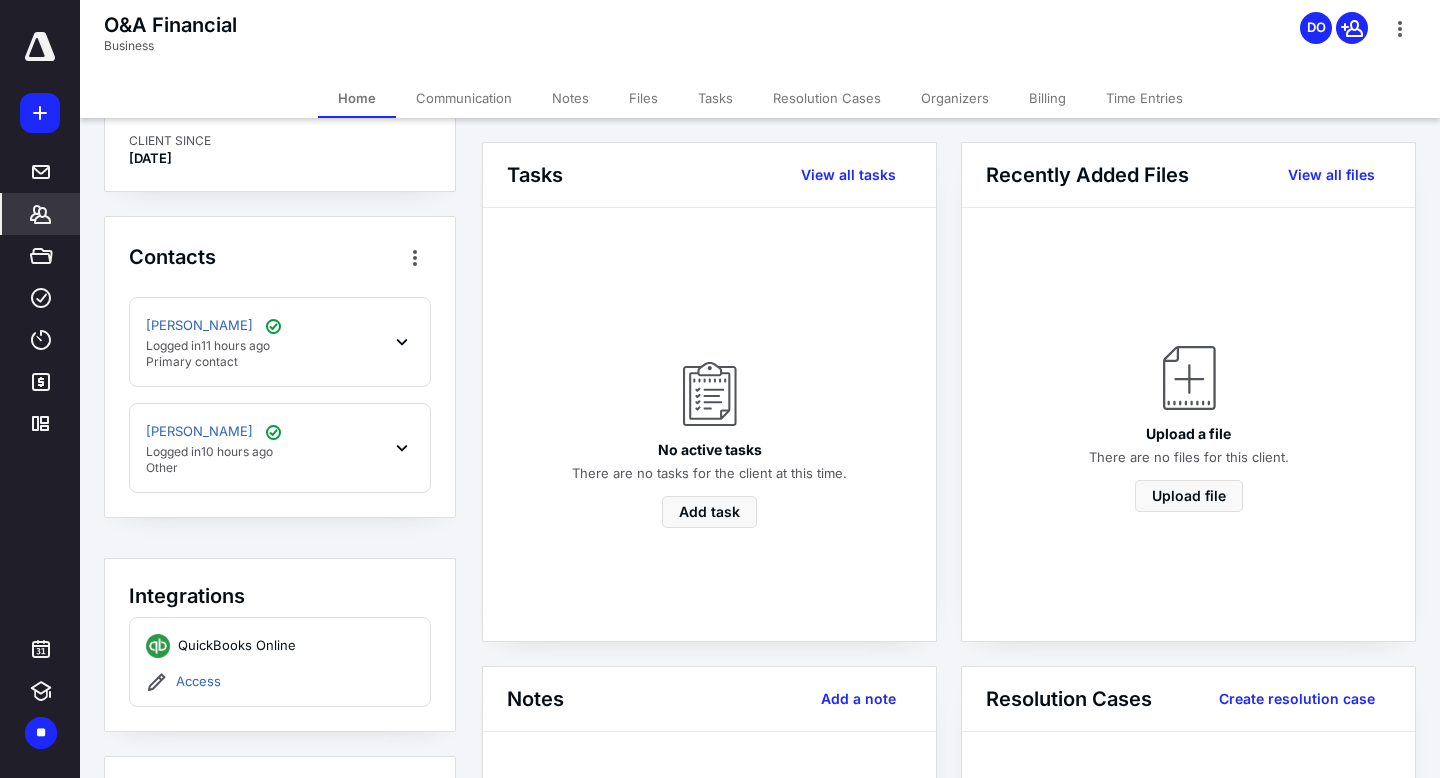 scroll, scrollTop: 674, scrollLeft: 0, axis: vertical 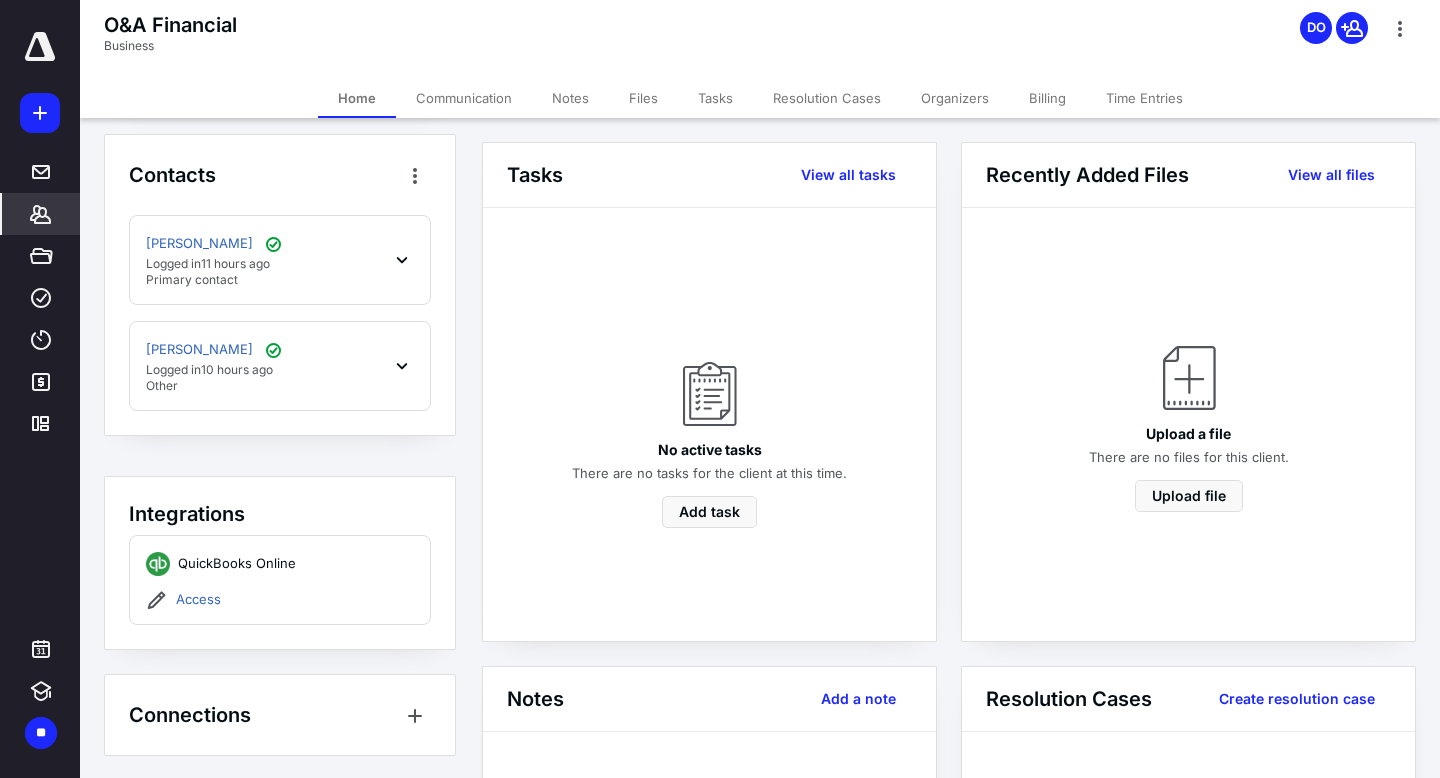 click 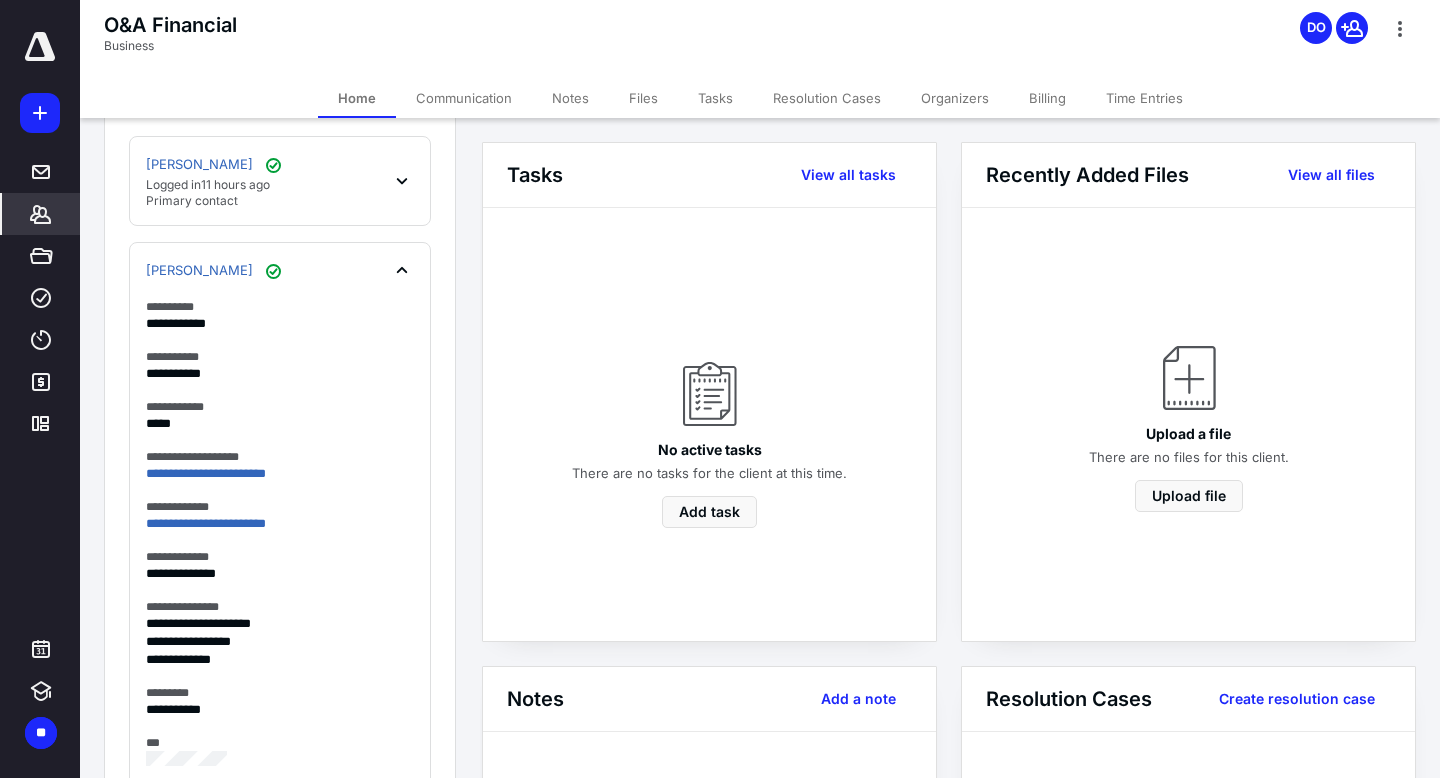 scroll, scrollTop: 500, scrollLeft: 0, axis: vertical 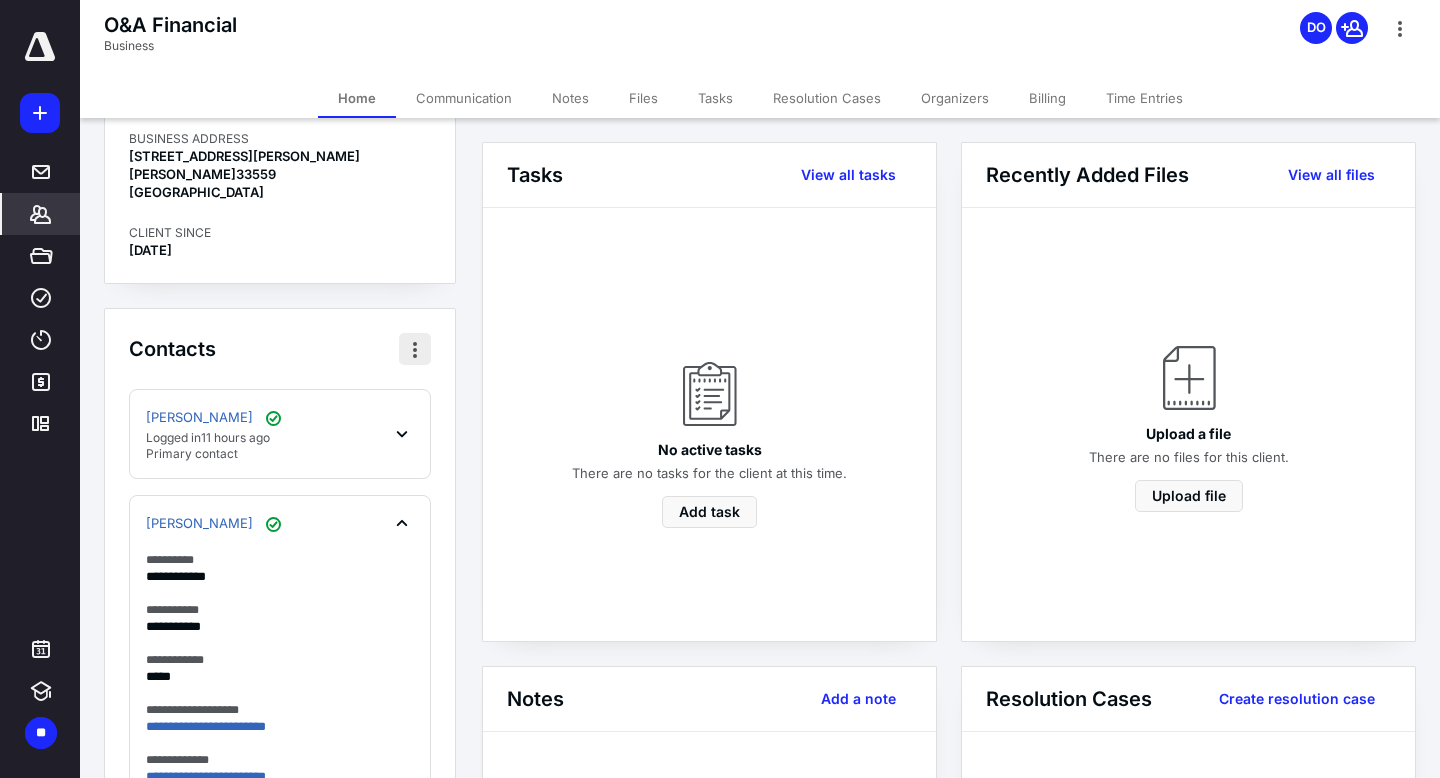click at bounding box center (415, 349) 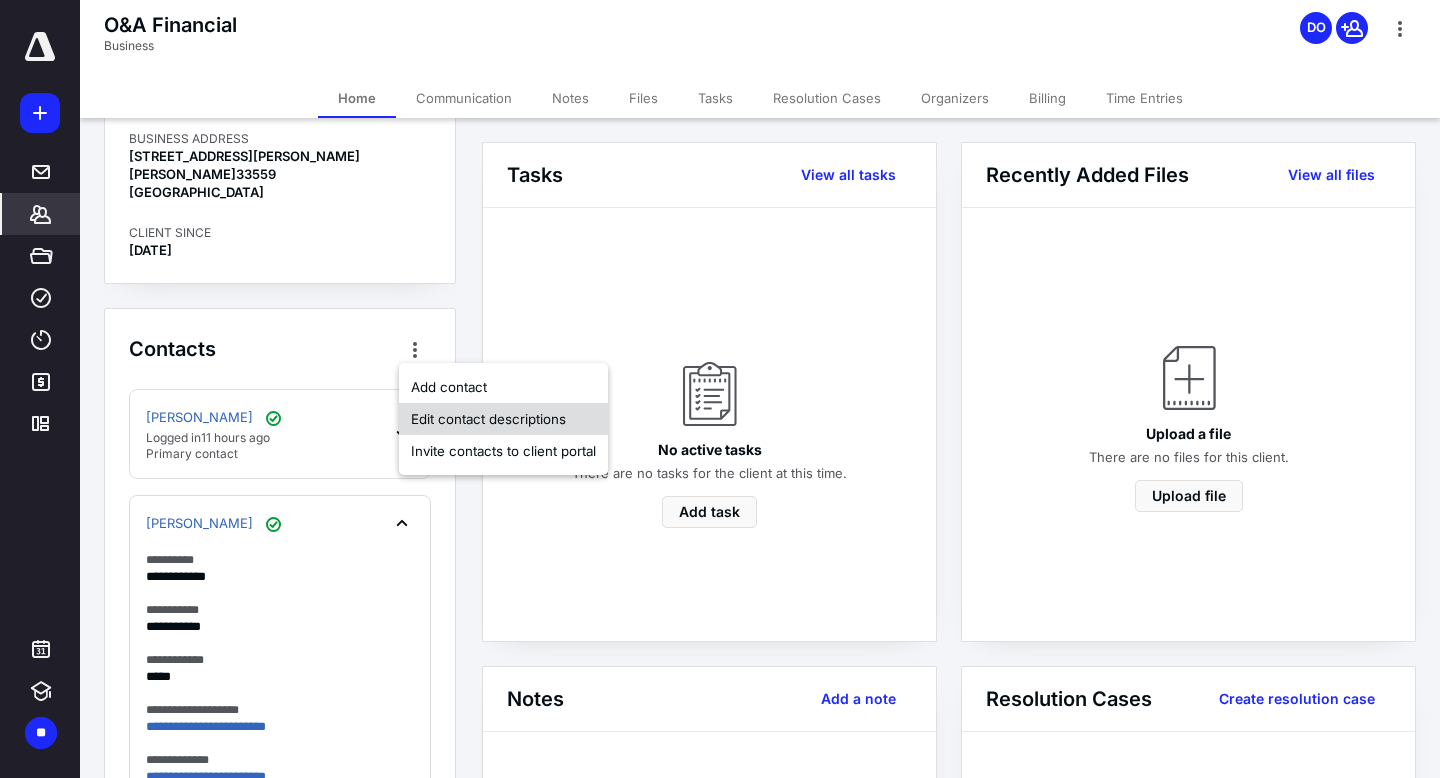 click on "Edit contact descriptions" at bounding box center [503, 419] 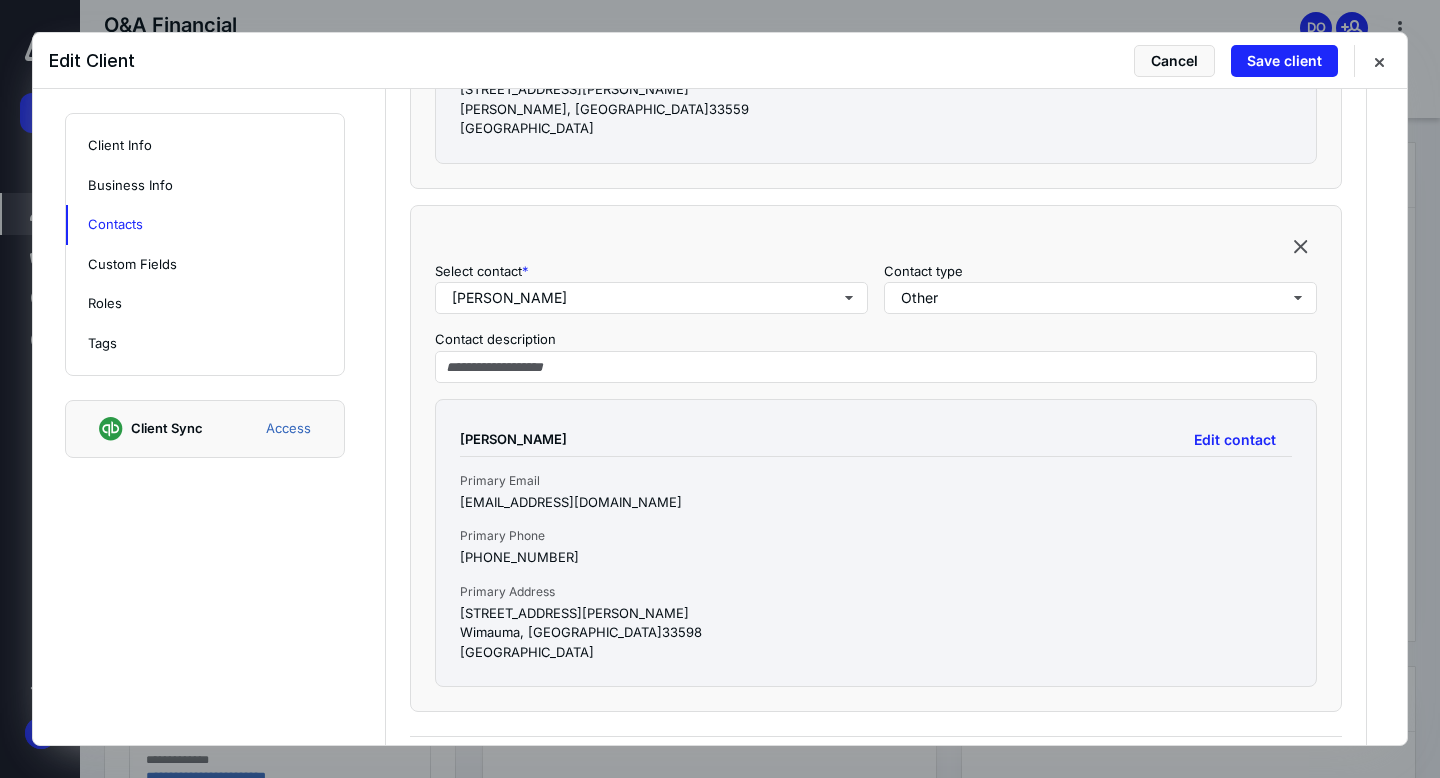 scroll, scrollTop: 1881, scrollLeft: 0, axis: vertical 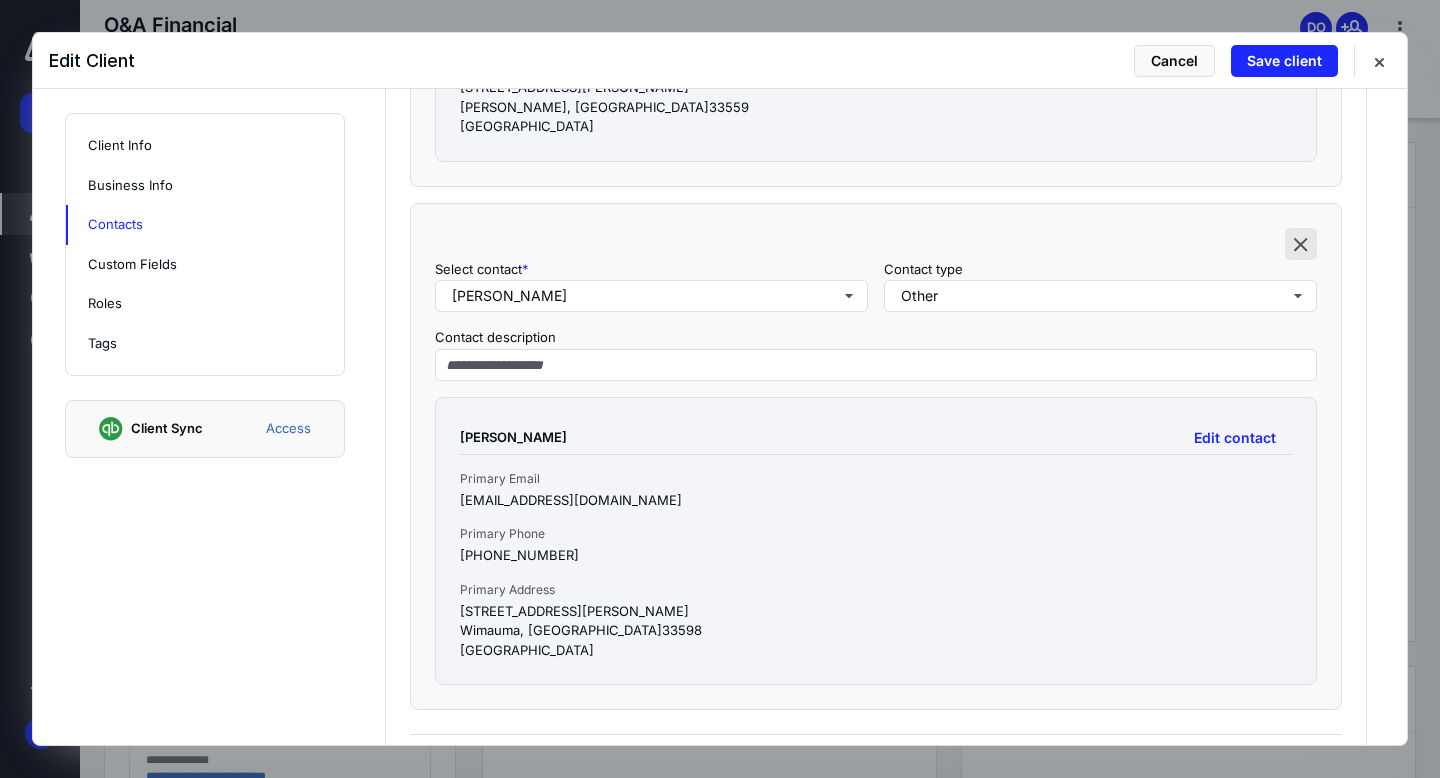 click at bounding box center (1301, 244) 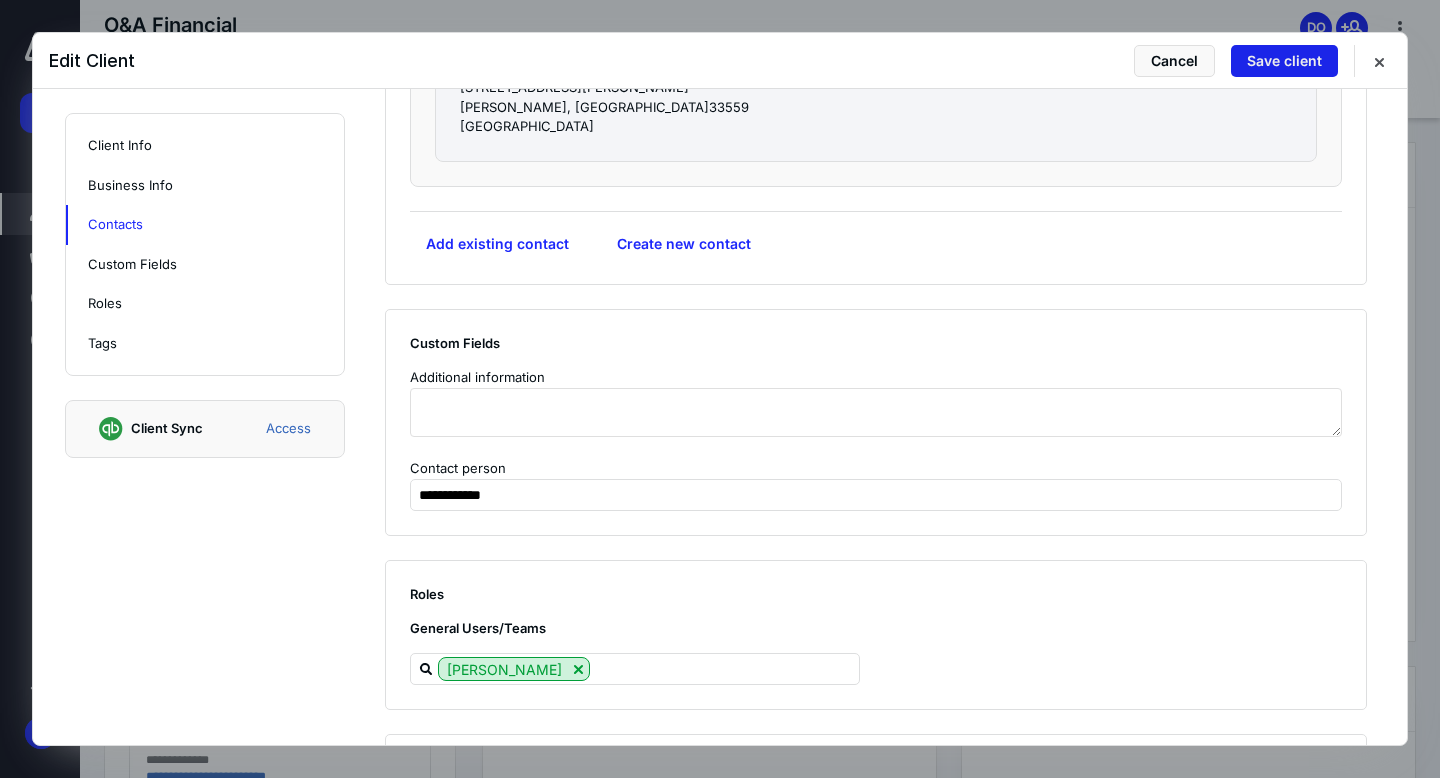 click on "Save client" at bounding box center [1284, 61] 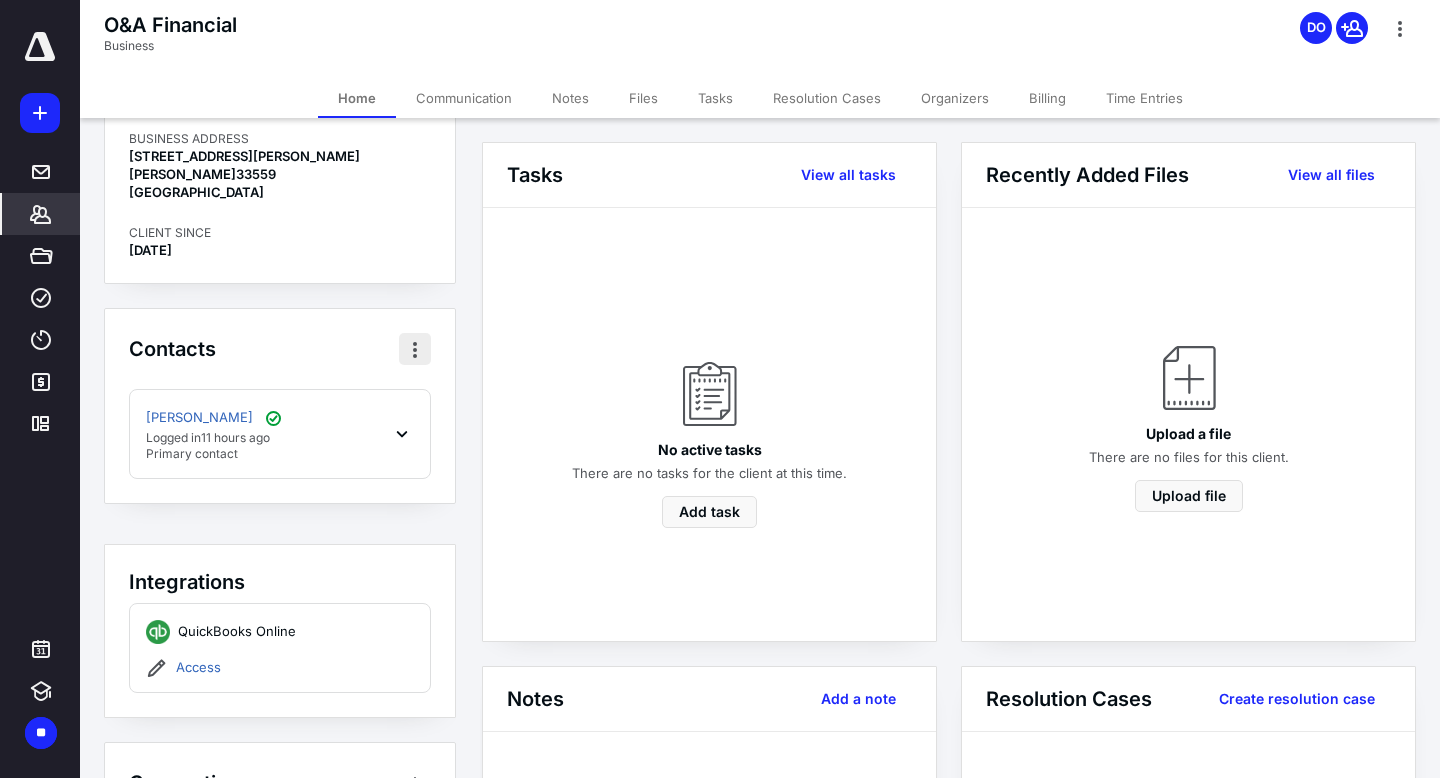 click at bounding box center [415, 349] 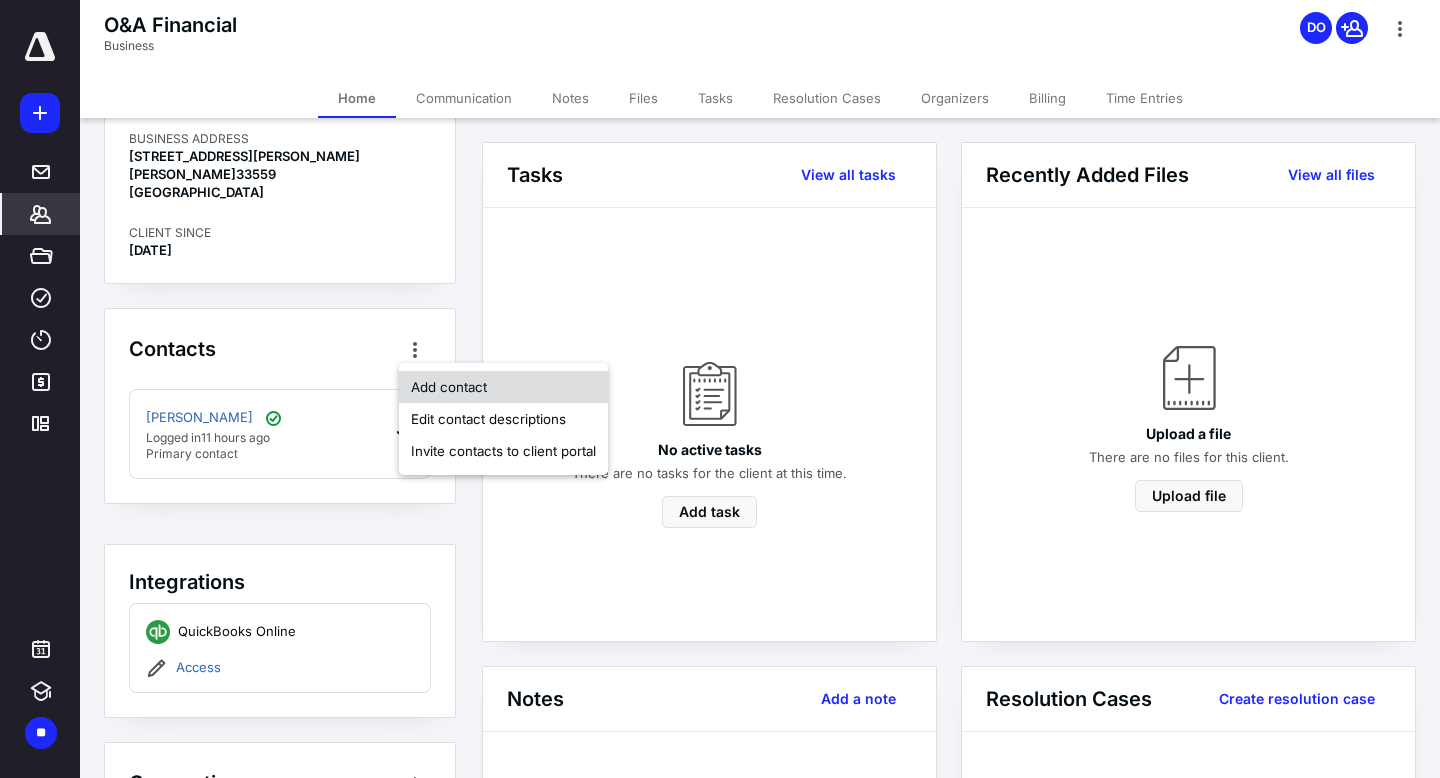 click on "Add contact" at bounding box center (503, 387) 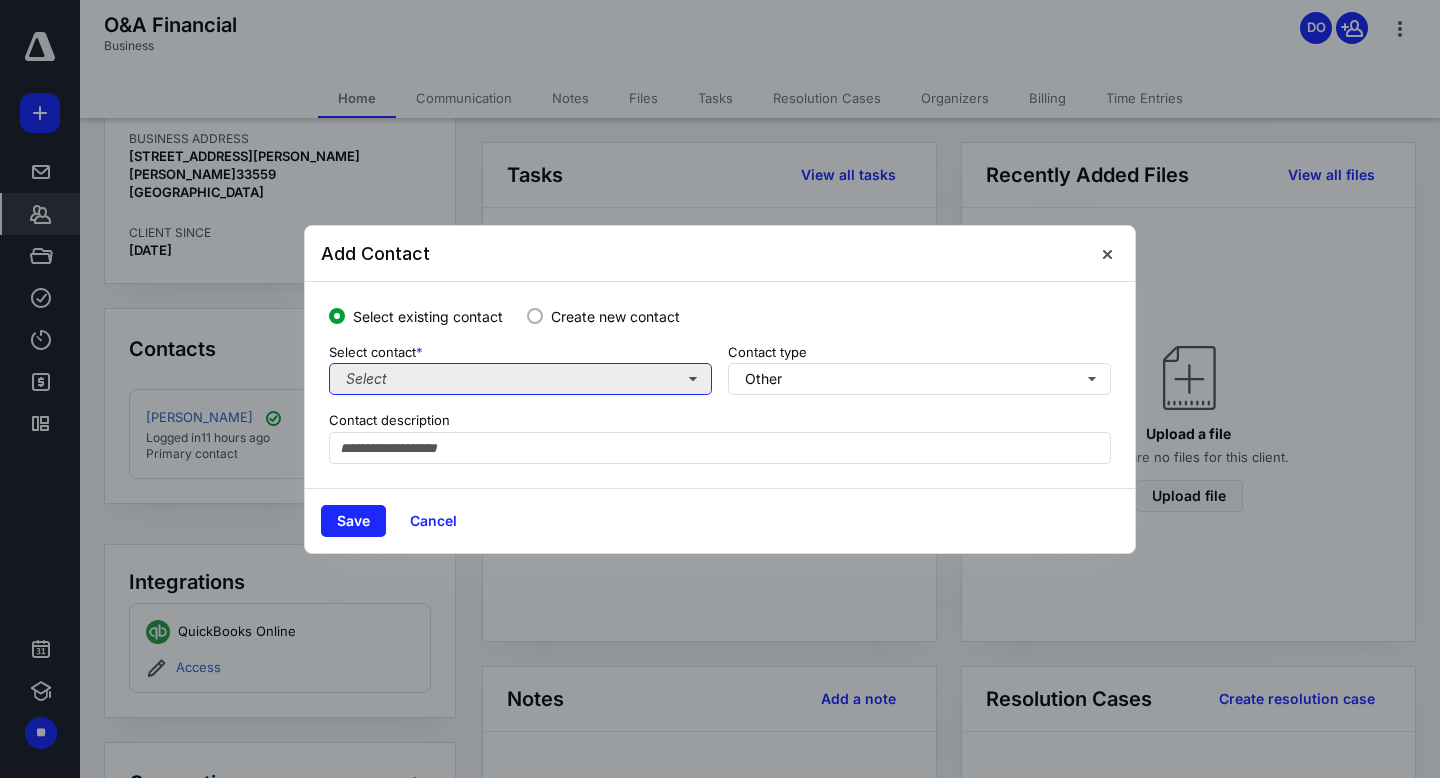 click on "Select" at bounding box center [520, 379] 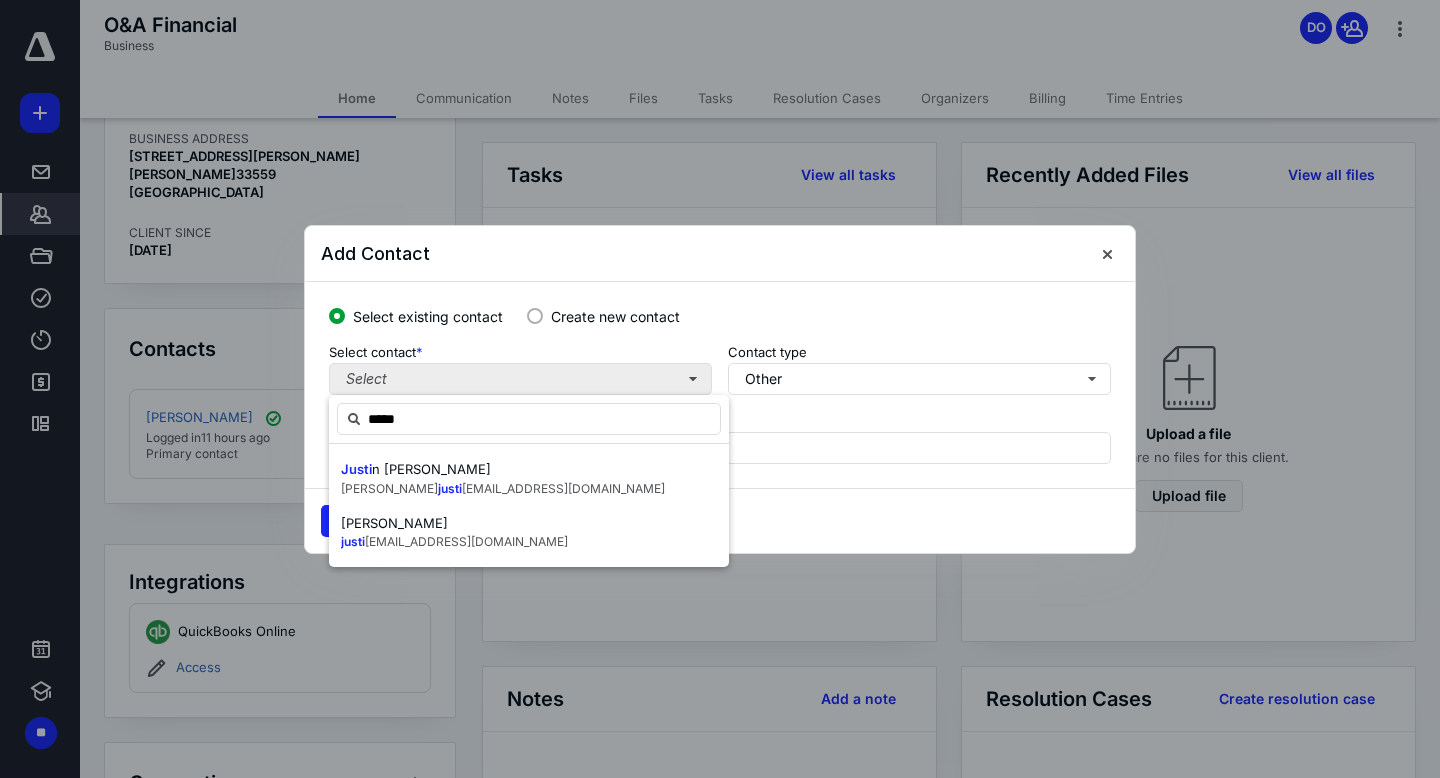 type on "******" 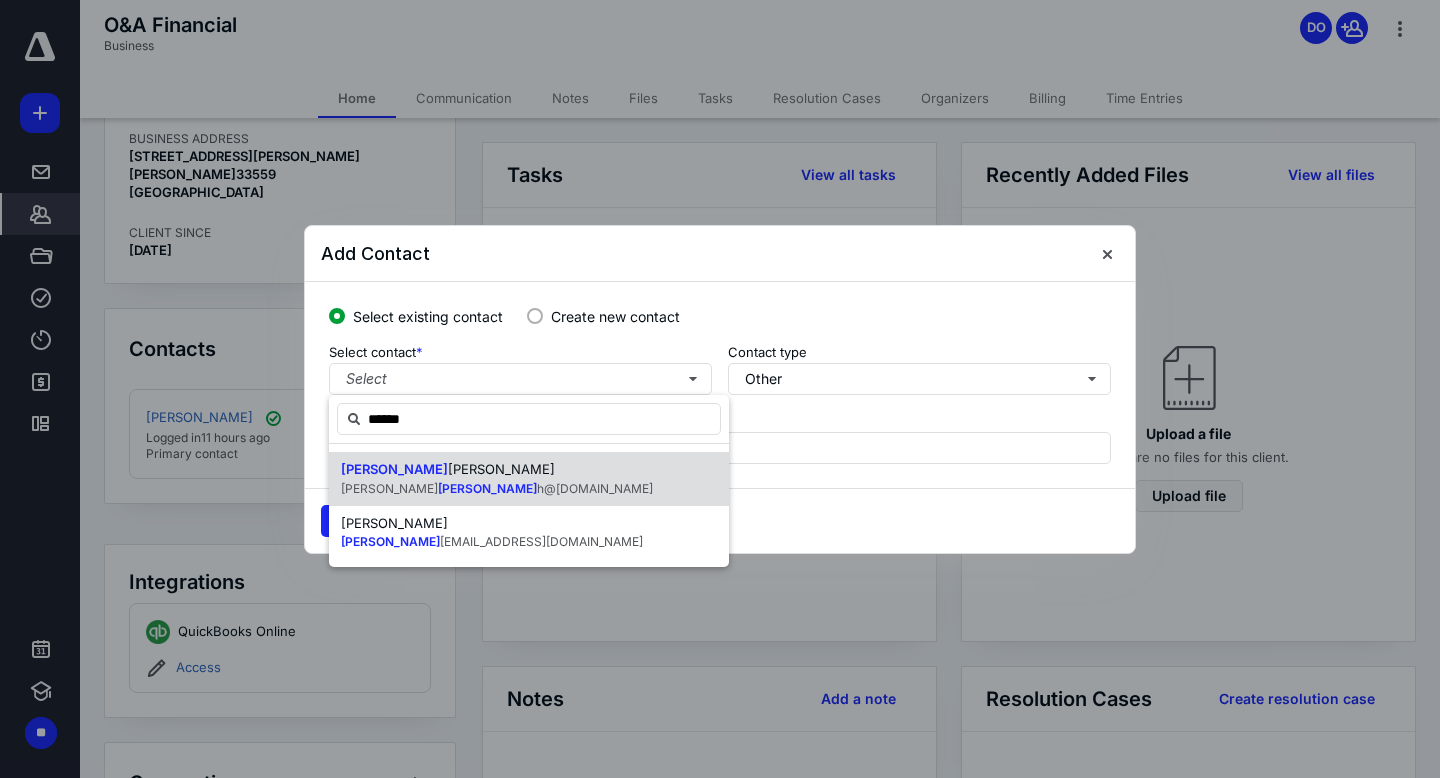 click on "Justin  Andrews" at bounding box center [497, 470] 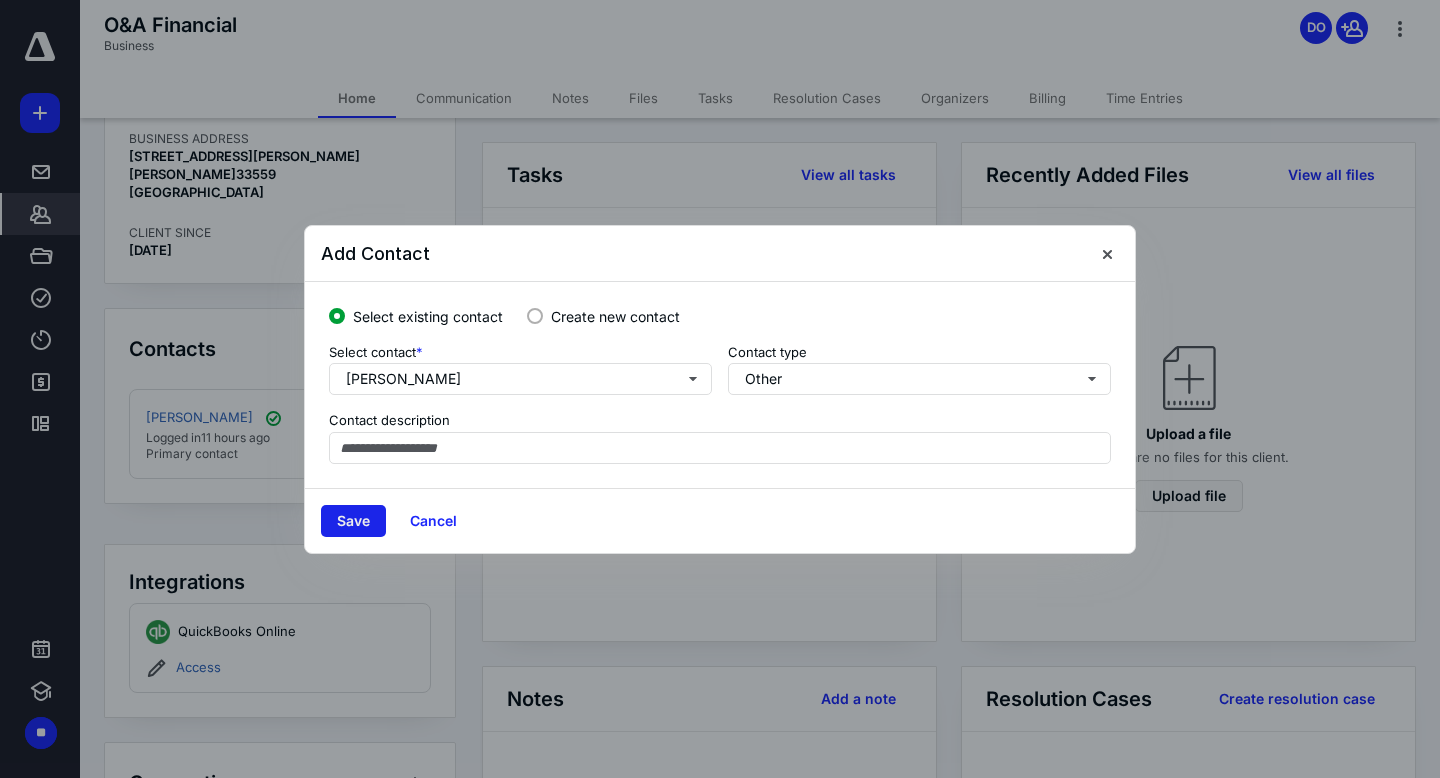 click on "Save" at bounding box center (353, 521) 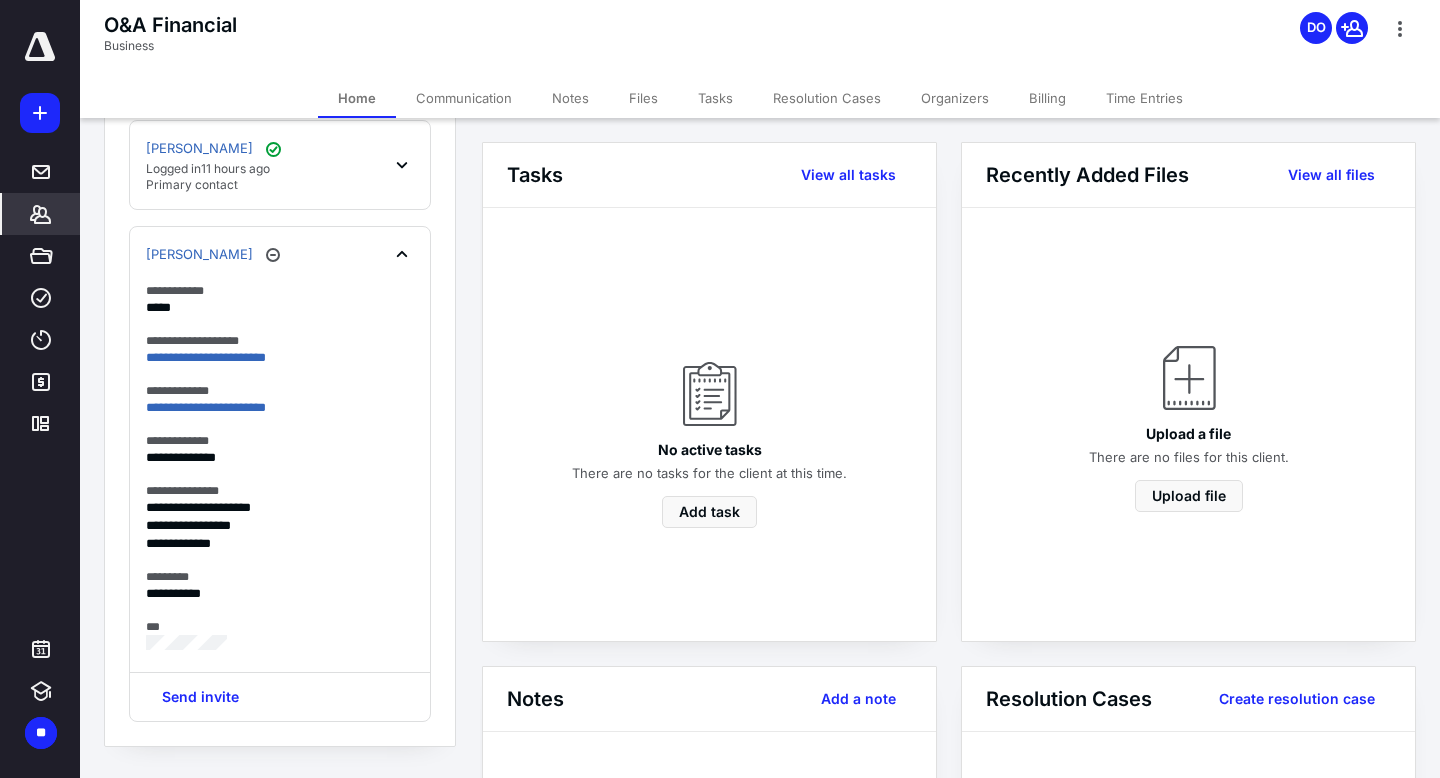 scroll, scrollTop: 776, scrollLeft: 0, axis: vertical 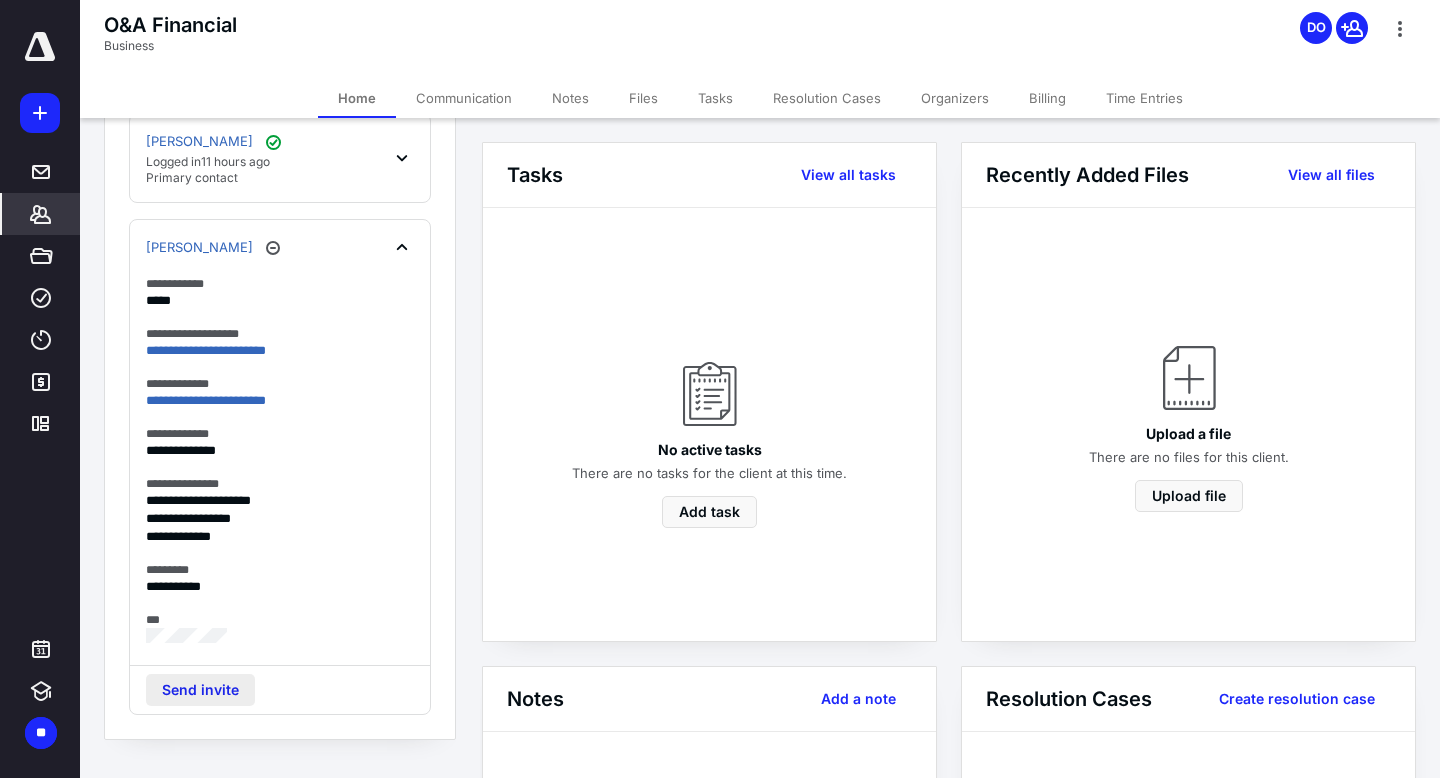 click on "Send invite" at bounding box center (200, 690) 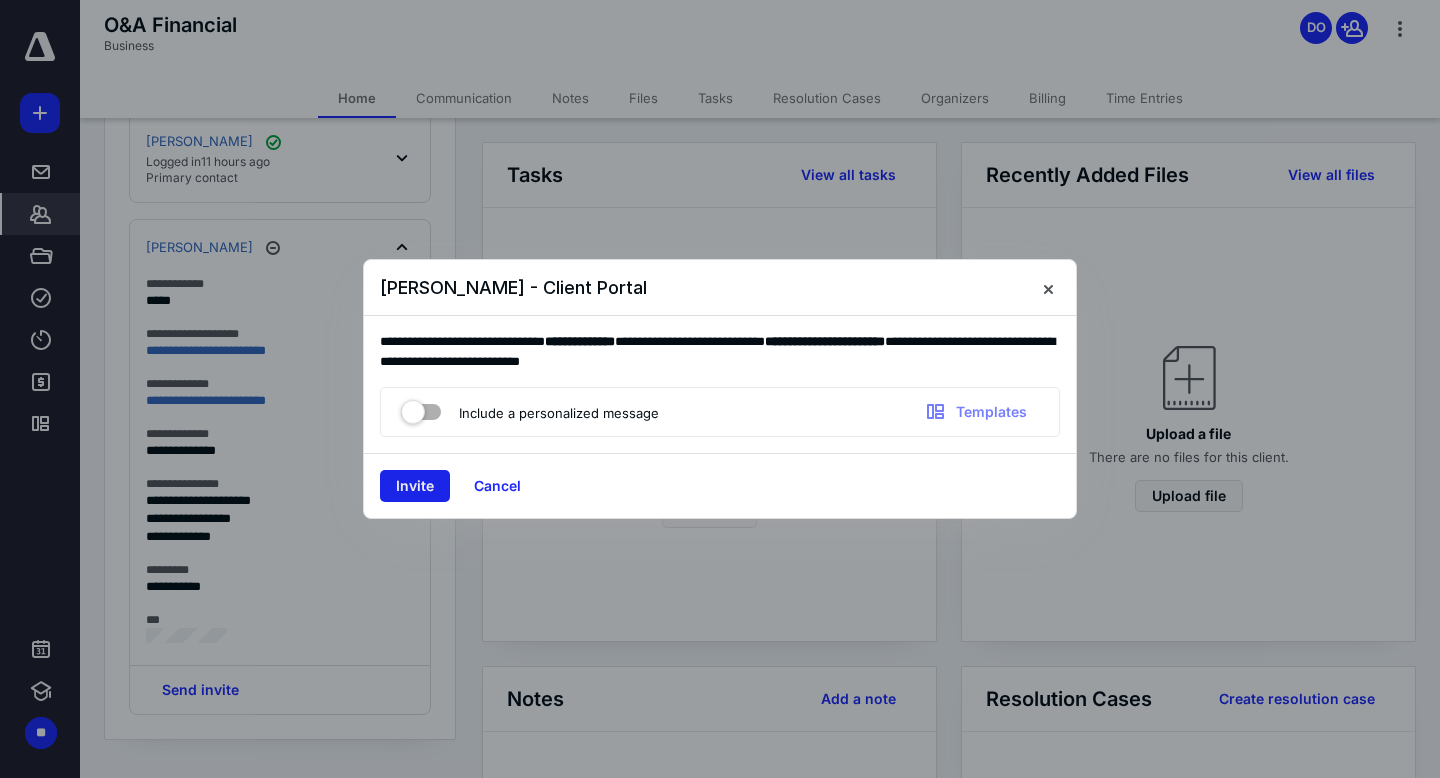 click on "Invite" at bounding box center [415, 486] 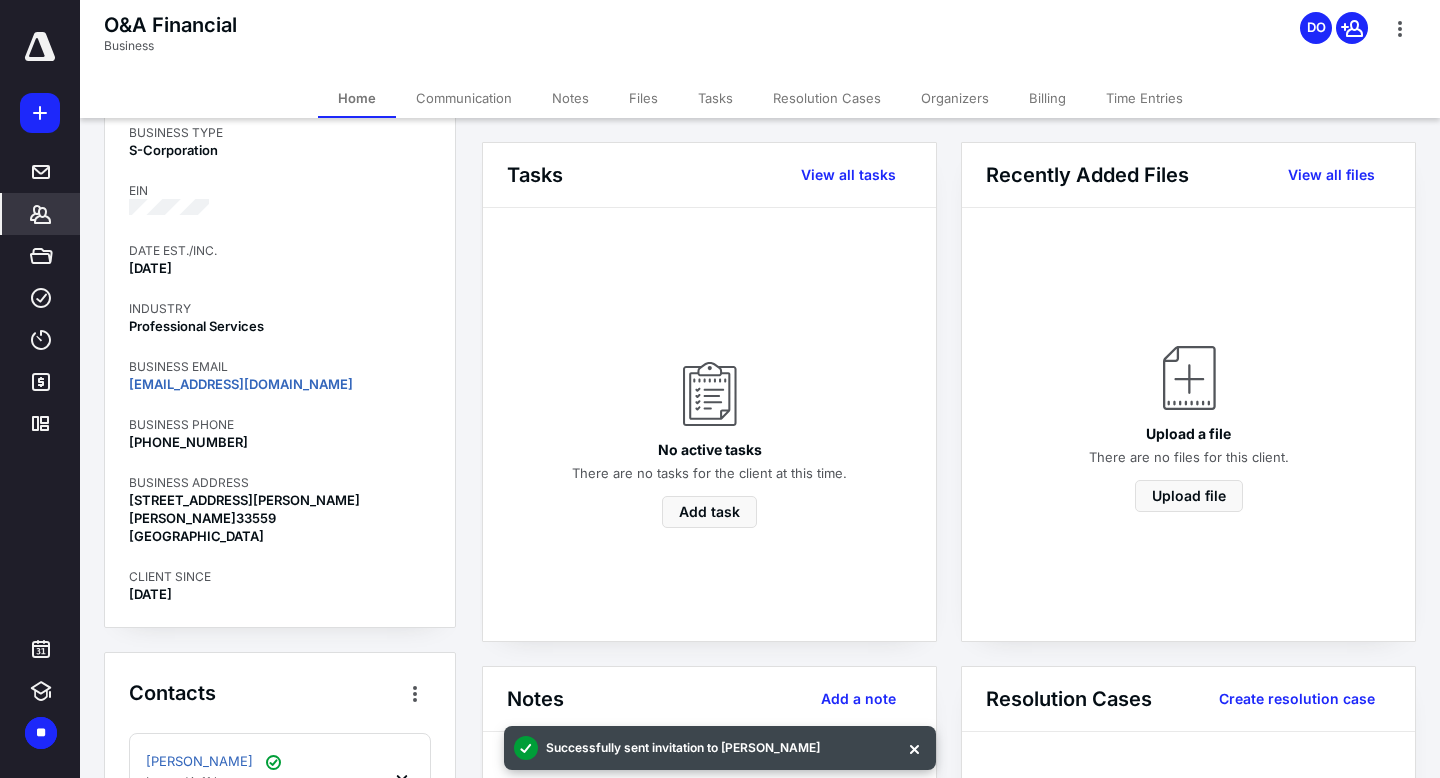 scroll, scrollTop: 0, scrollLeft: 0, axis: both 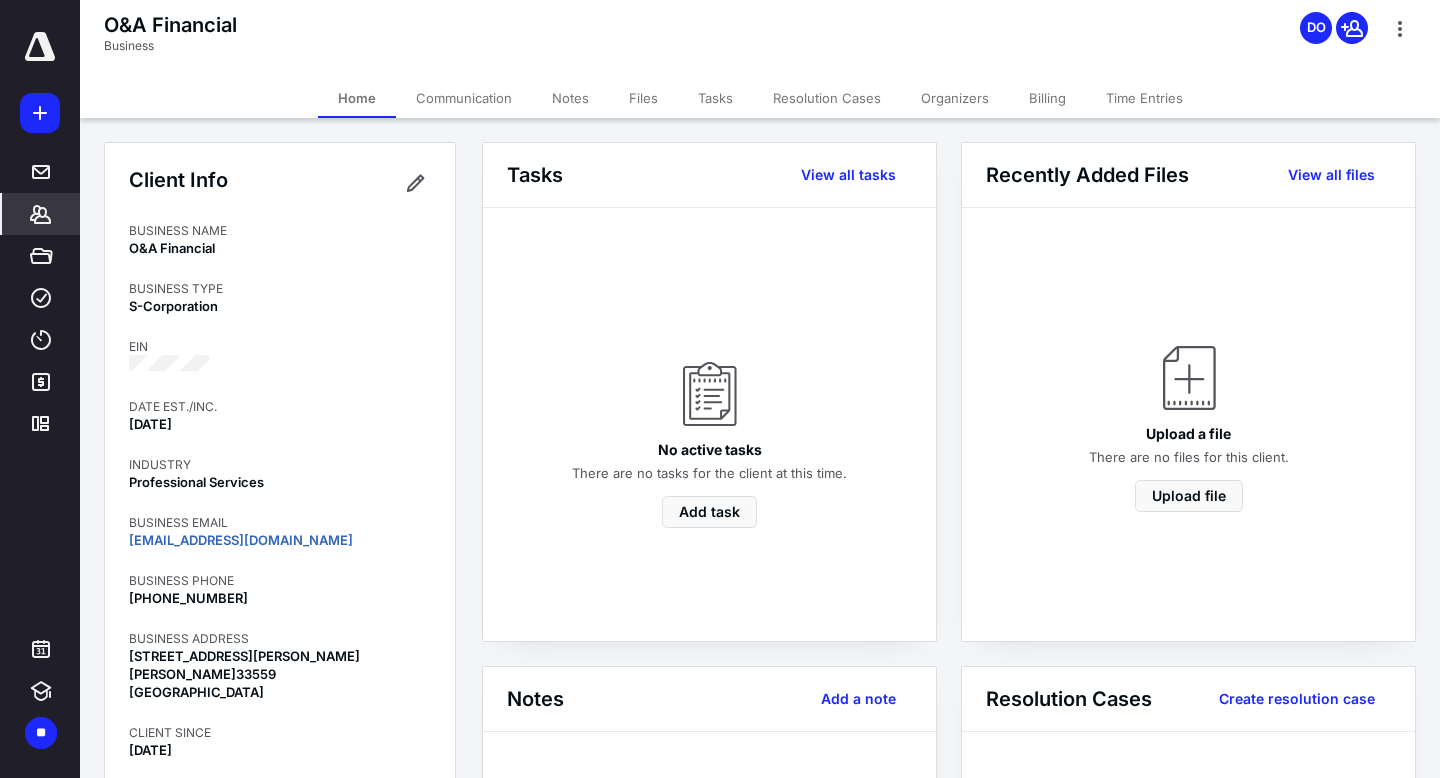 click 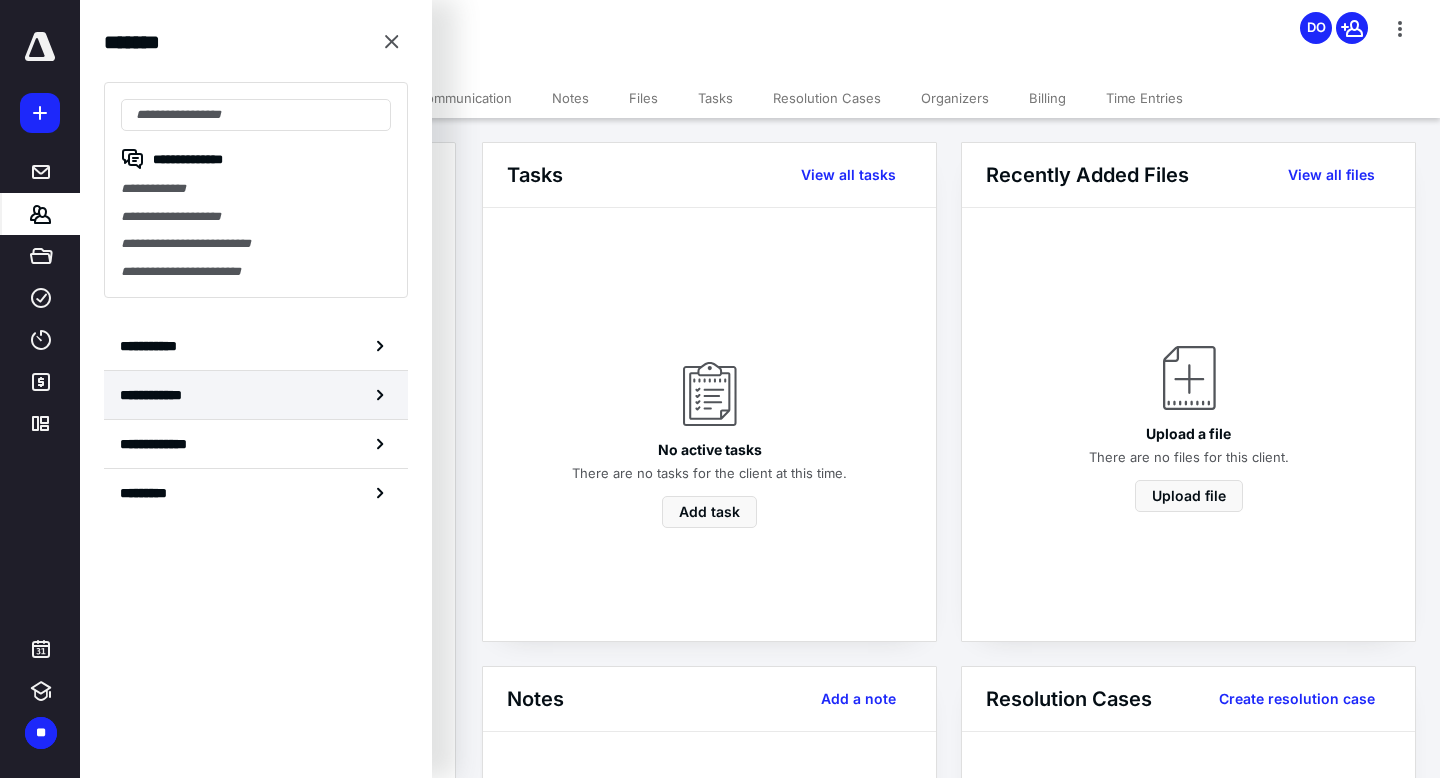 click on "**********" at bounding box center (256, 395) 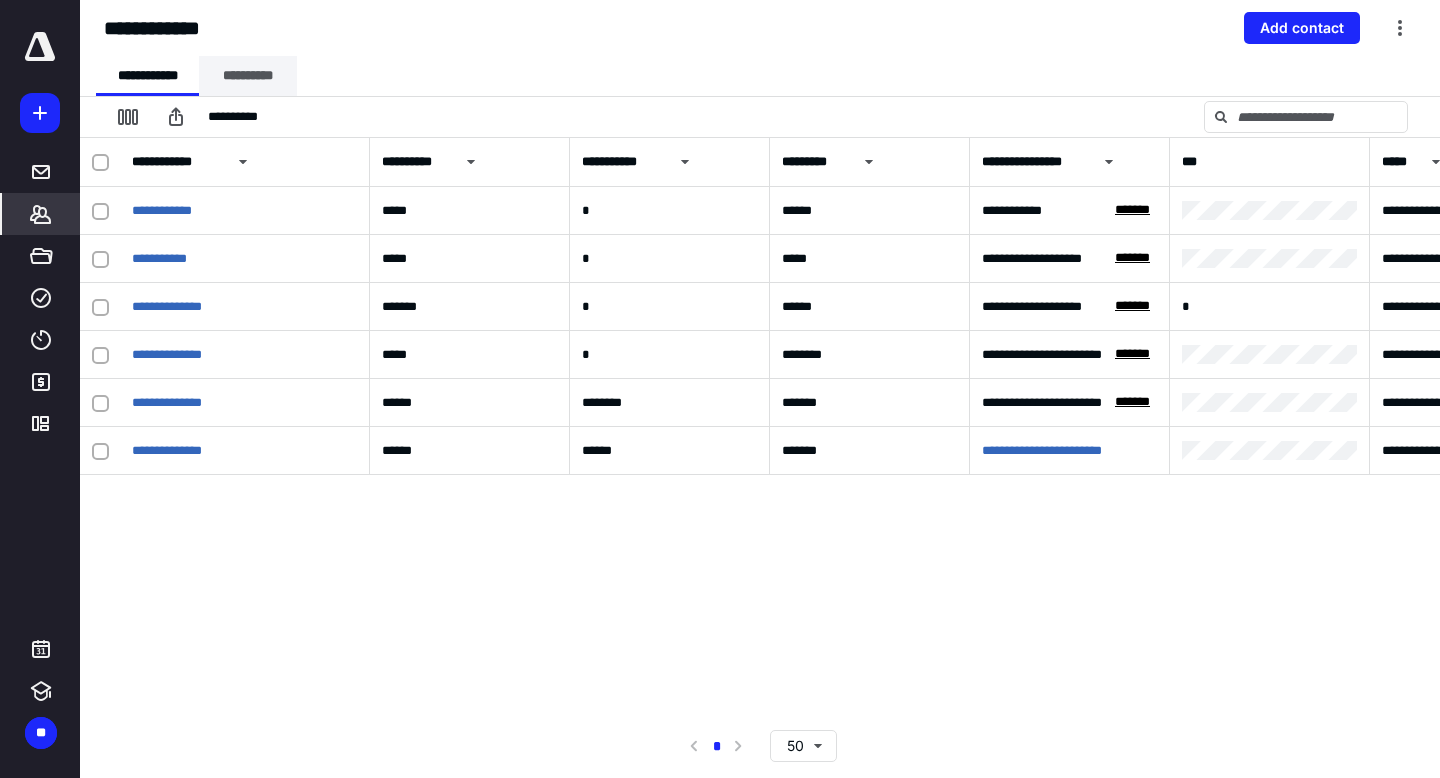 click on "**********" at bounding box center [248, 76] 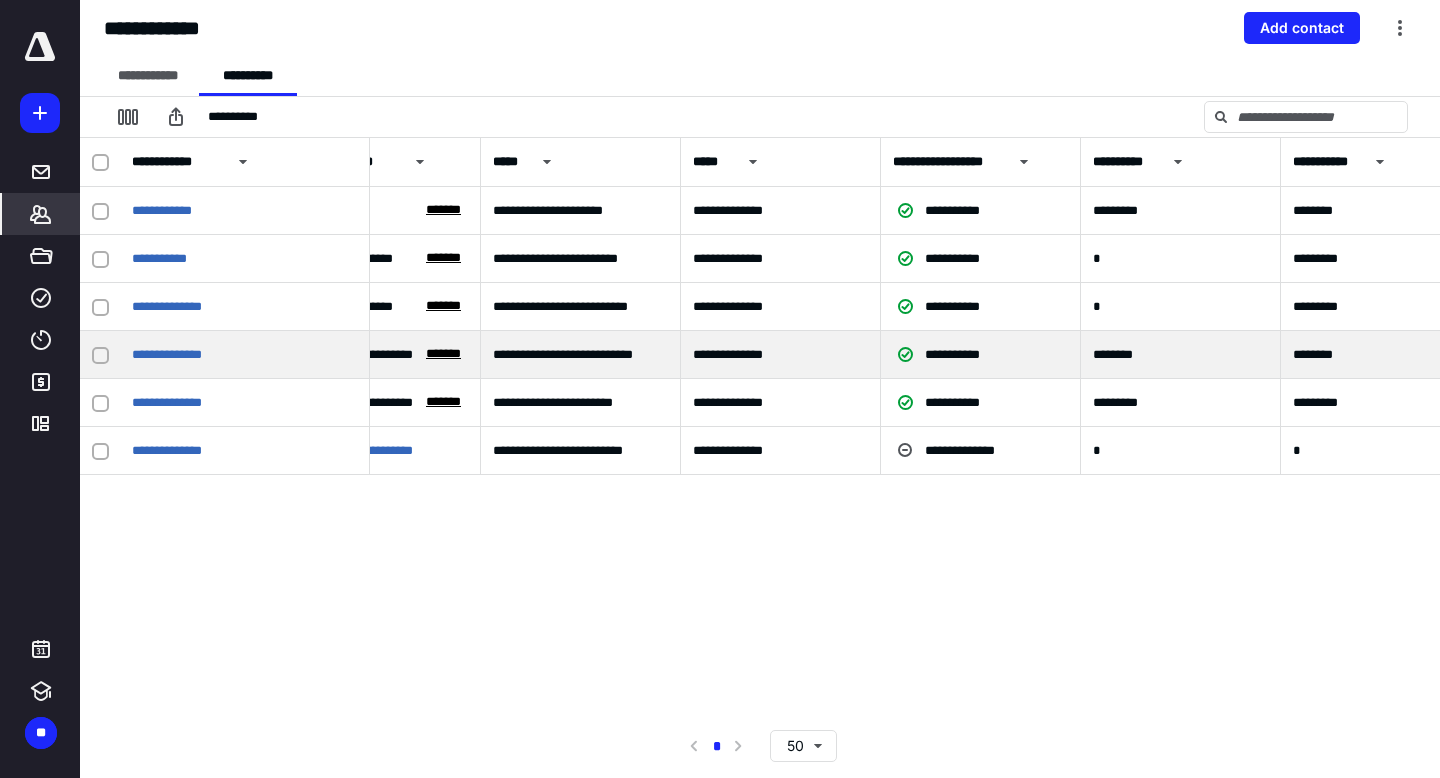 scroll, scrollTop: 0, scrollLeft: 130, axis: horizontal 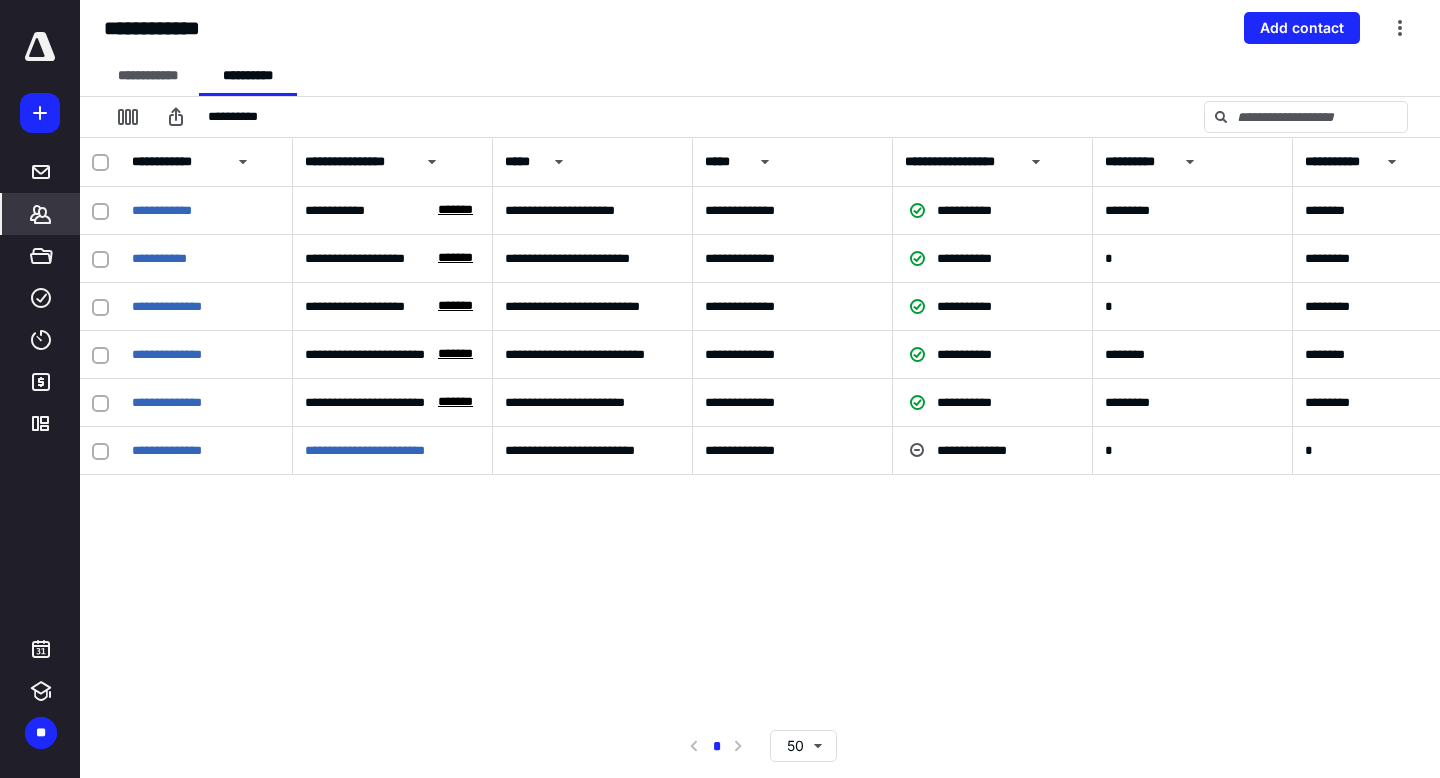 drag, startPoint x: 368, startPoint y: 170, endPoint x: 291, endPoint y: 175, distance: 77.16217 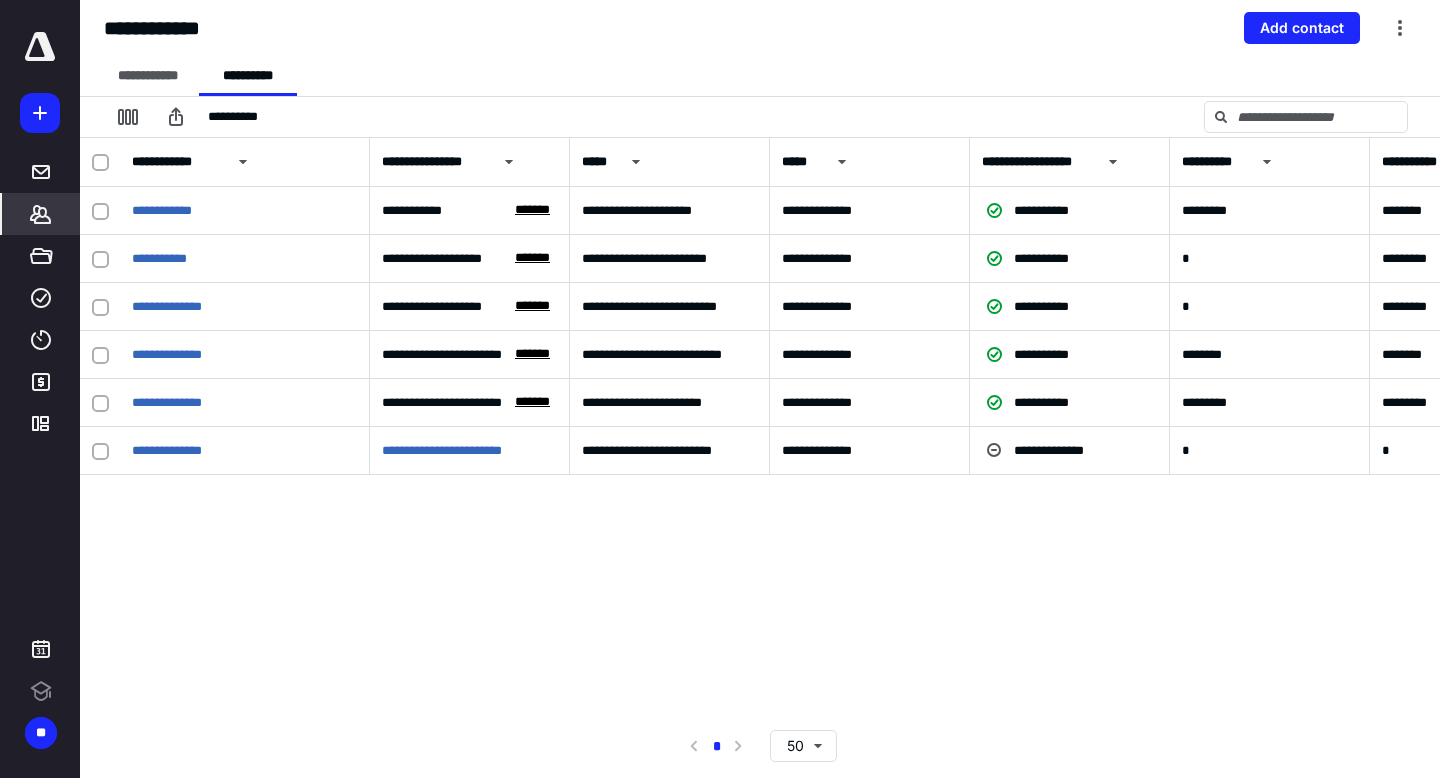 scroll, scrollTop: 0, scrollLeft: 0, axis: both 